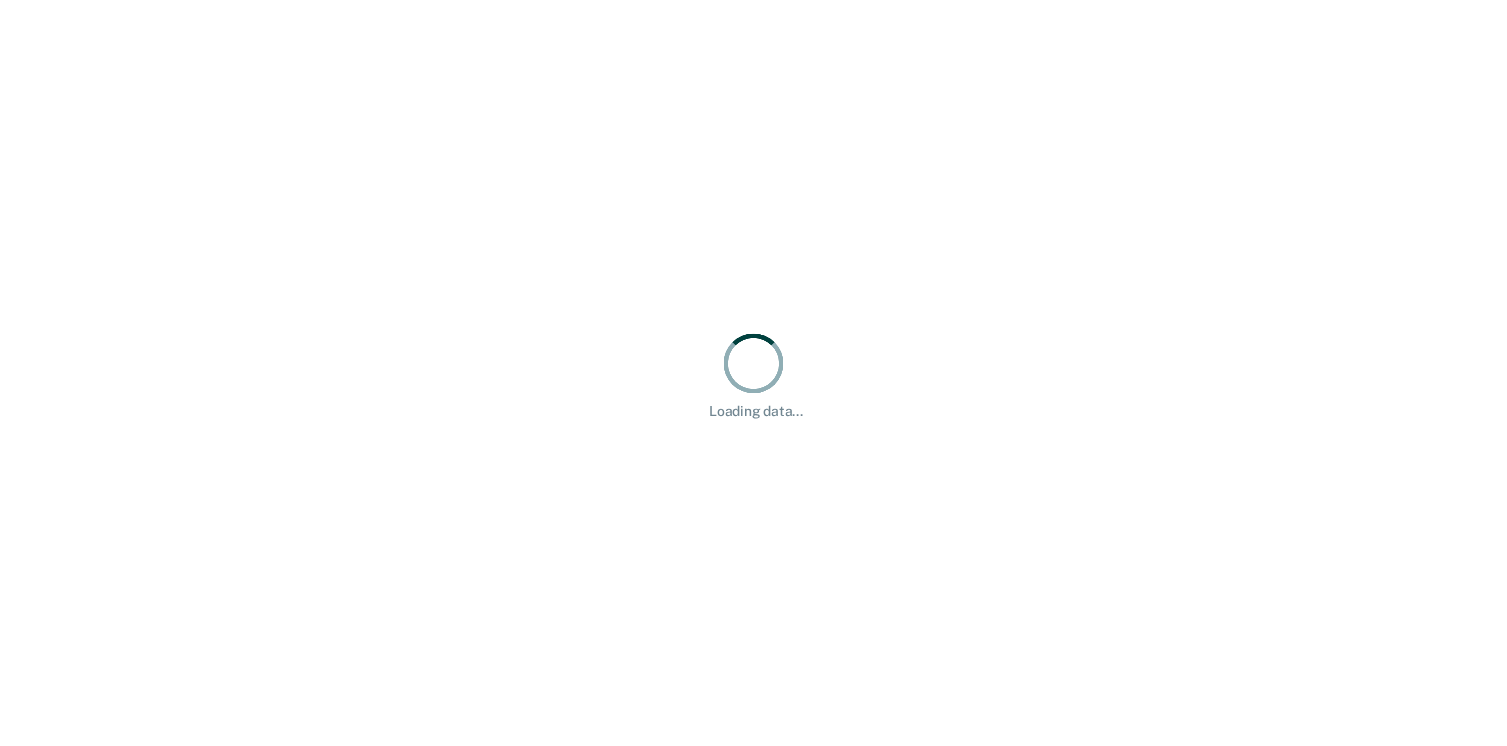 scroll, scrollTop: 0, scrollLeft: 0, axis: both 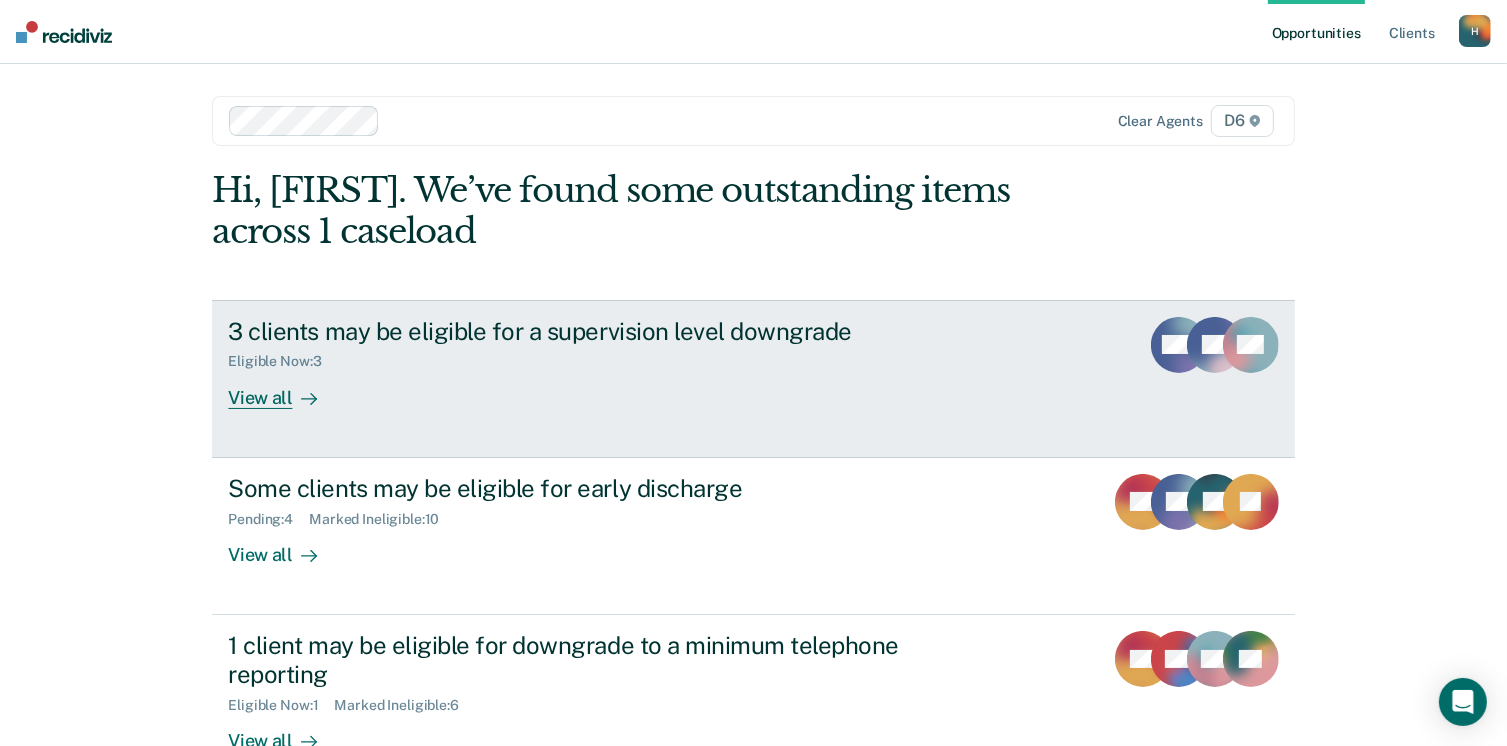 click on "View all" at bounding box center [284, 389] 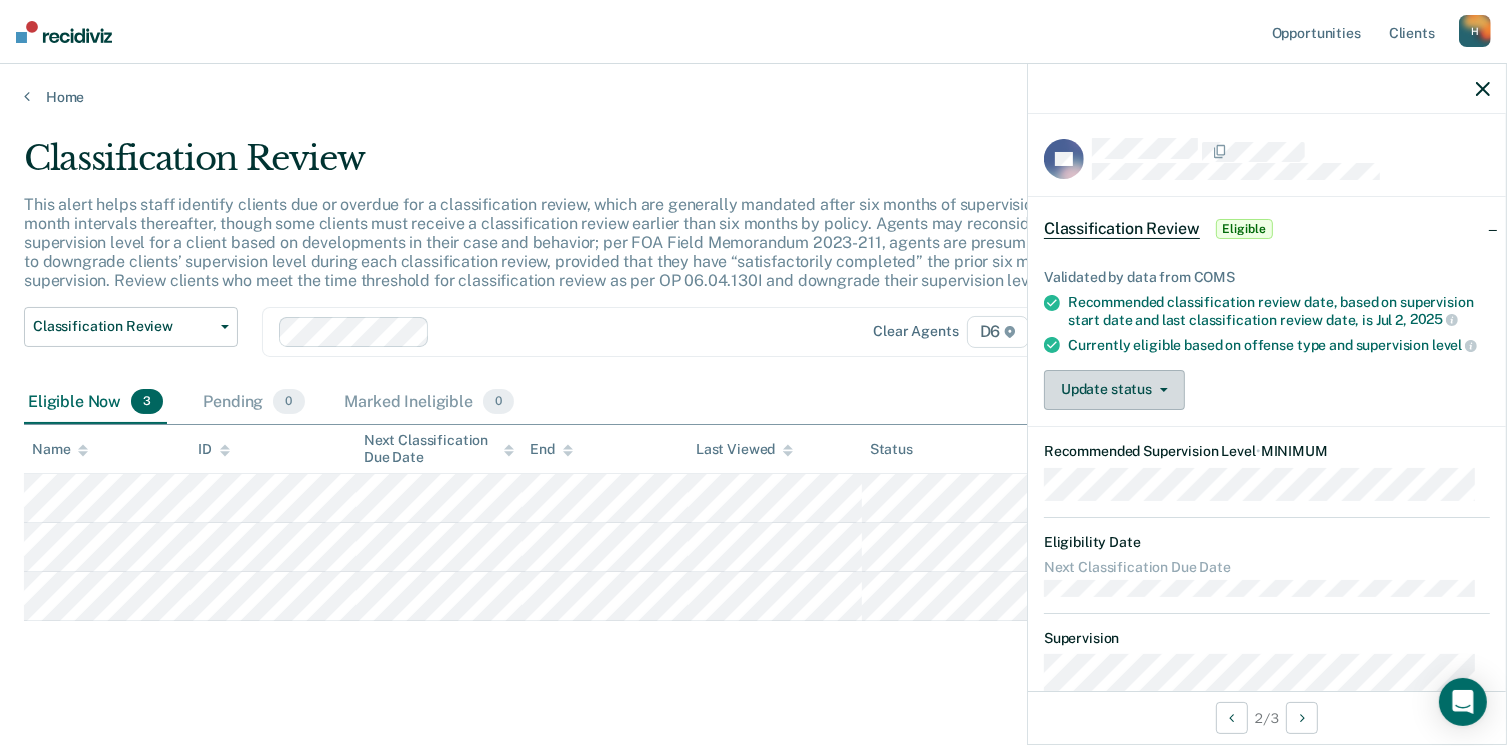 click on "Update status" at bounding box center (1114, 390) 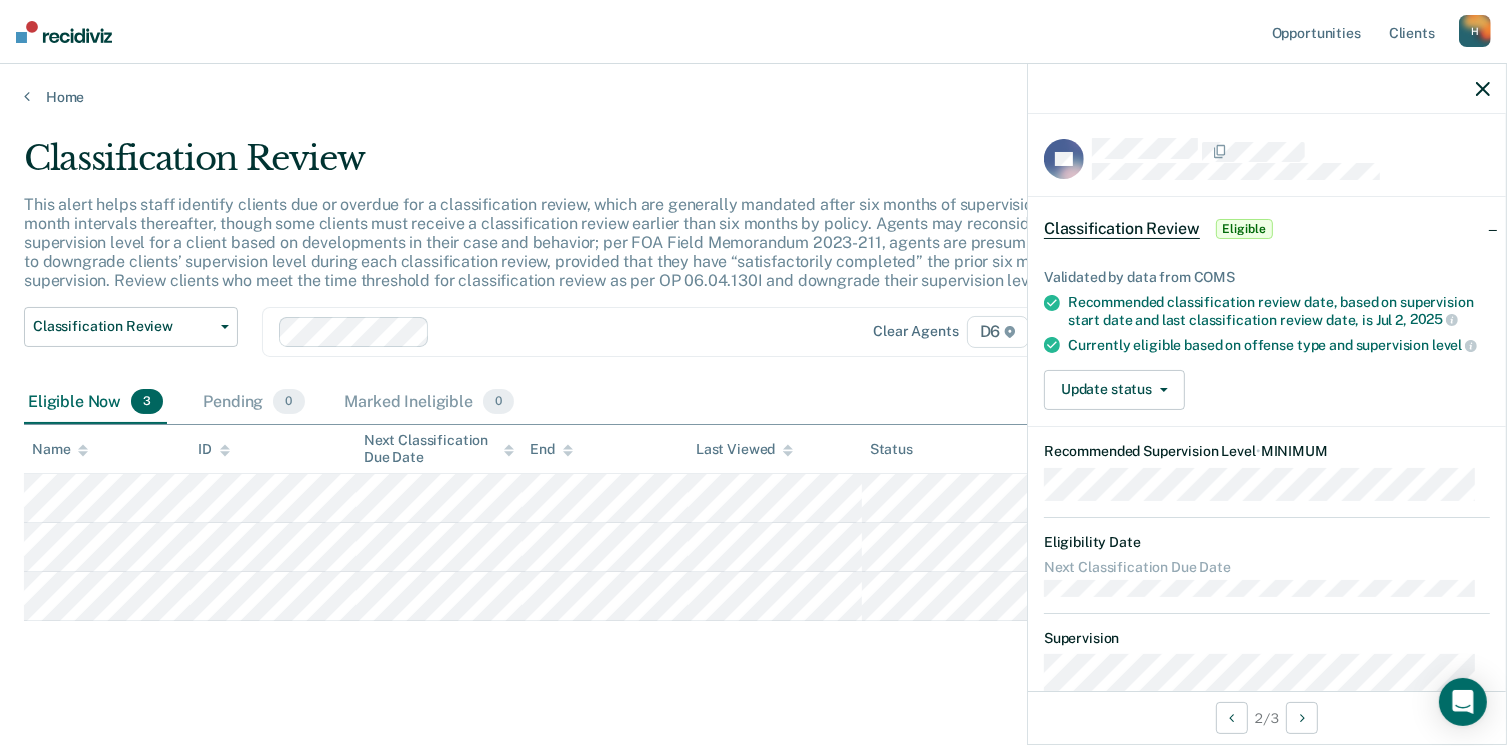 click on "Update status Mark Pending Mark Ineligible" at bounding box center (1267, 390) 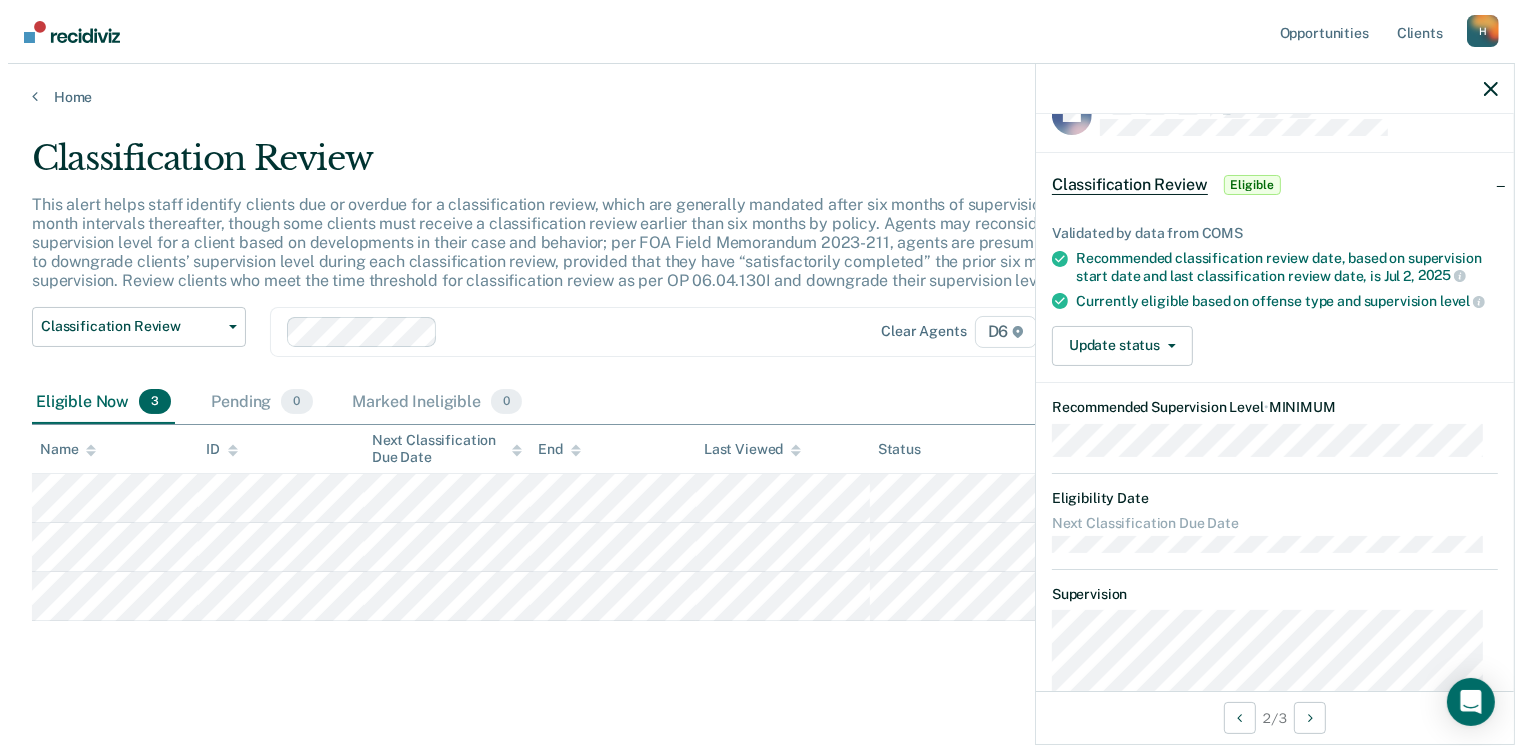 scroll, scrollTop: 0, scrollLeft: 0, axis: both 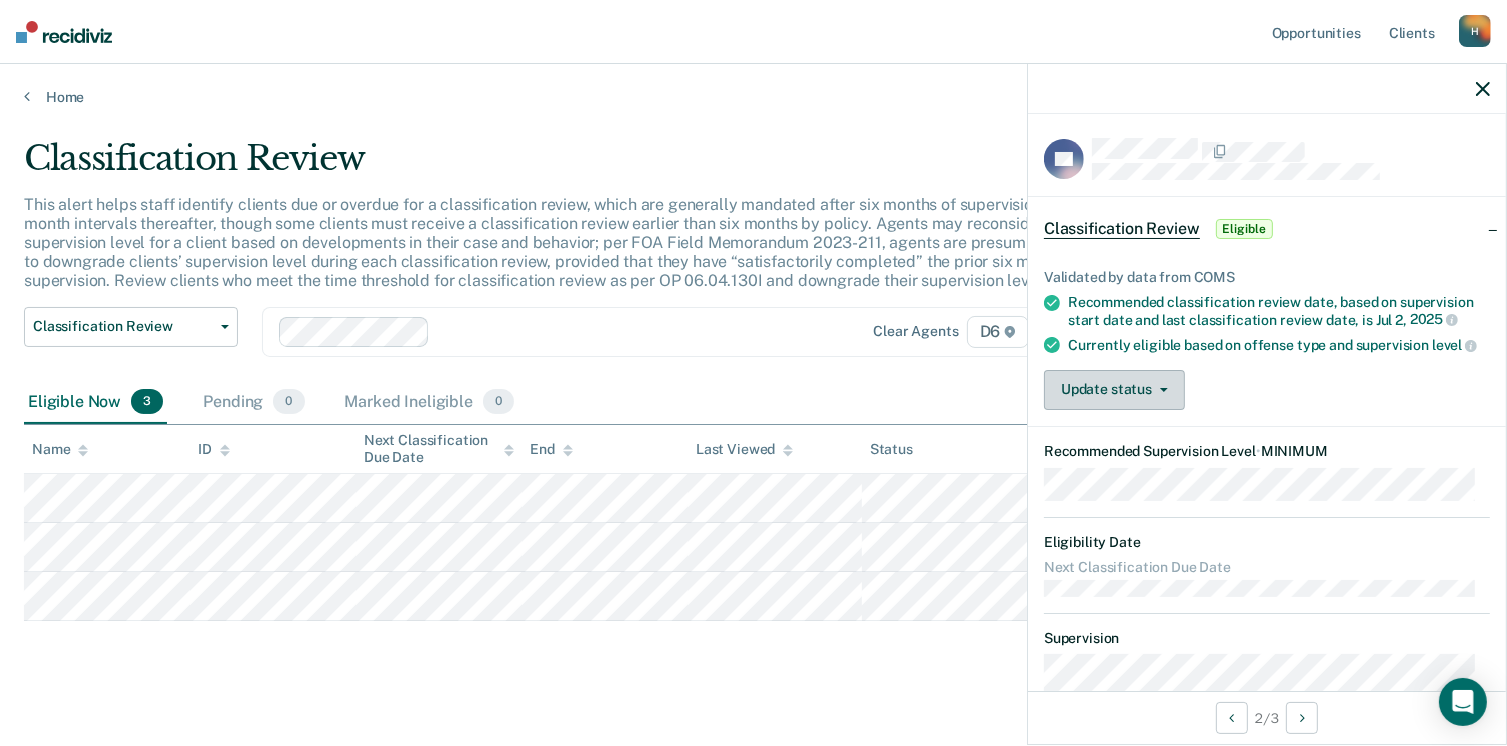 click on "Update status" at bounding box center (1114, 390) 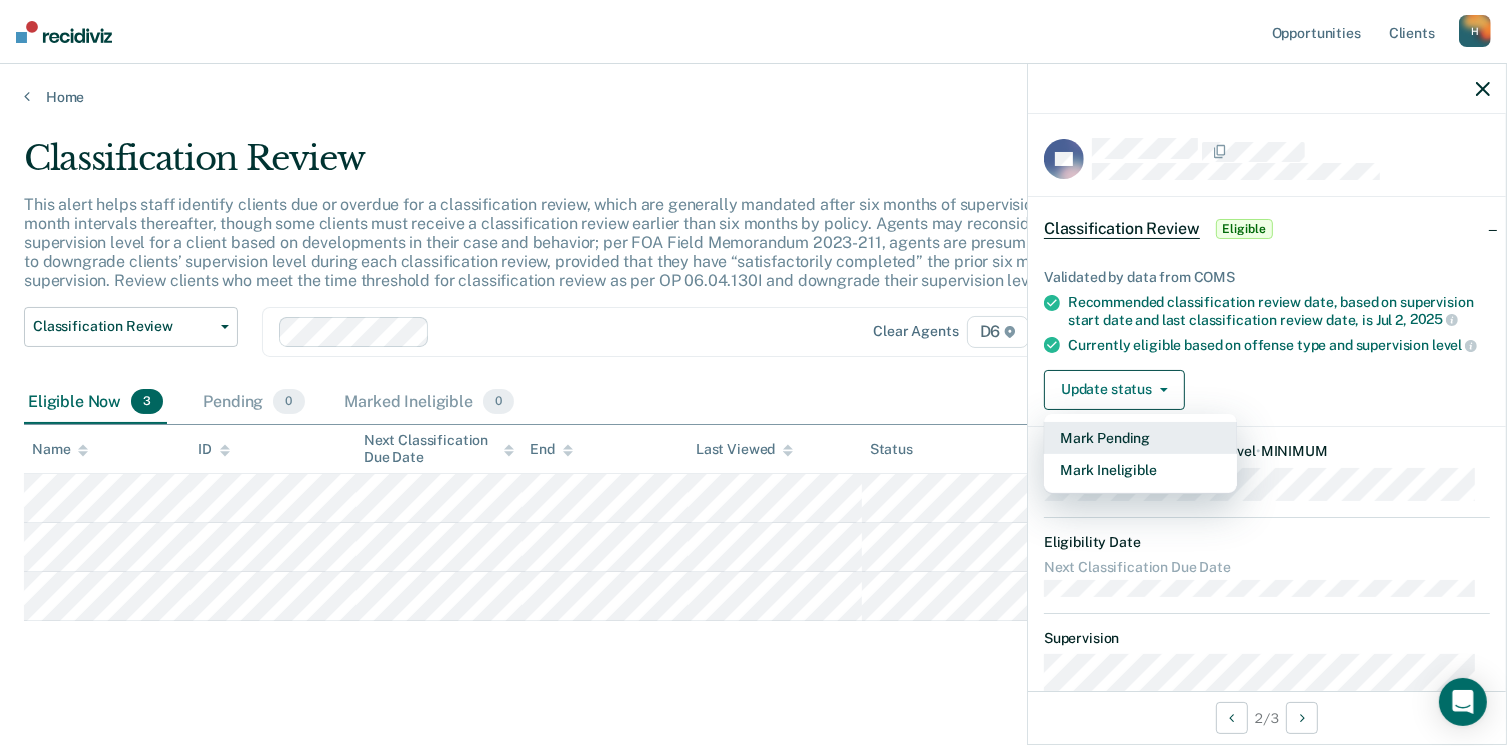 click on "Mark Pending" at bounding box center [1140, 438] 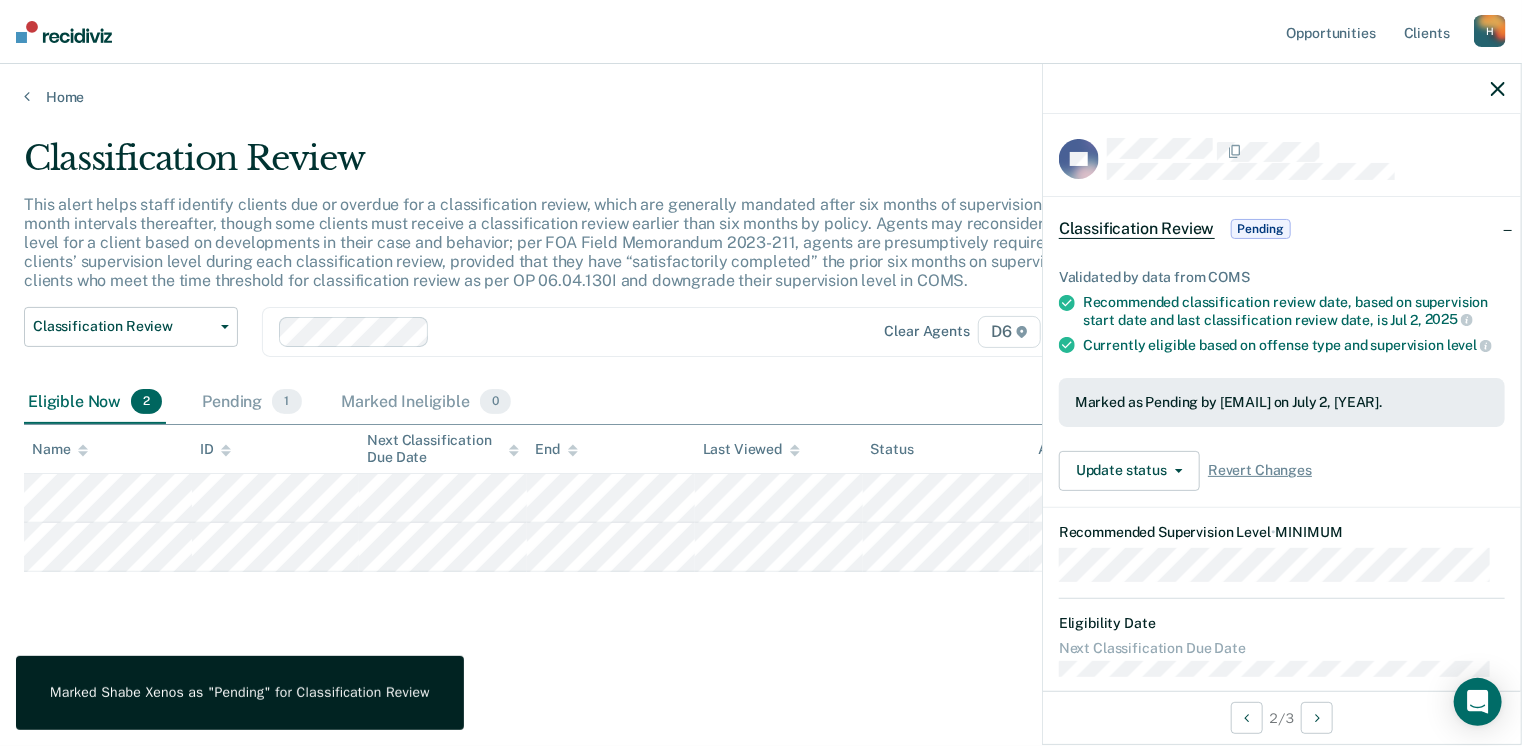 click on "Classification Review   This alert helps staff identify clients due or overdue for a classification review, which are generally mandated after six months of supervision and at six-month intervals thereafter, though some clients must receive a classification review earlier than six months by policy. Agents may reconsider the supervision level for a client based on developments in their case and behavior; per FOA Field Memorandum 2023-211, agents are presumptively required to downgrade clients’ supervision level during each classification review, provided that they have “satisfactorily completed” the prior six months on supervision. Review clients who meet the time threshold for classification review as per OP 06.04.130I and downgrade their supervision level in COMS. Classification Review Classification Review Early Discharge Minimum Telephone Reporting Overdue for Discharge Supervision Level Mismatch Clear   agents D6   Eligible Now 2 Pending 1 Marked Ineligible 0 Name ID Next Classification Due Date" at bounding box center [761, 399] 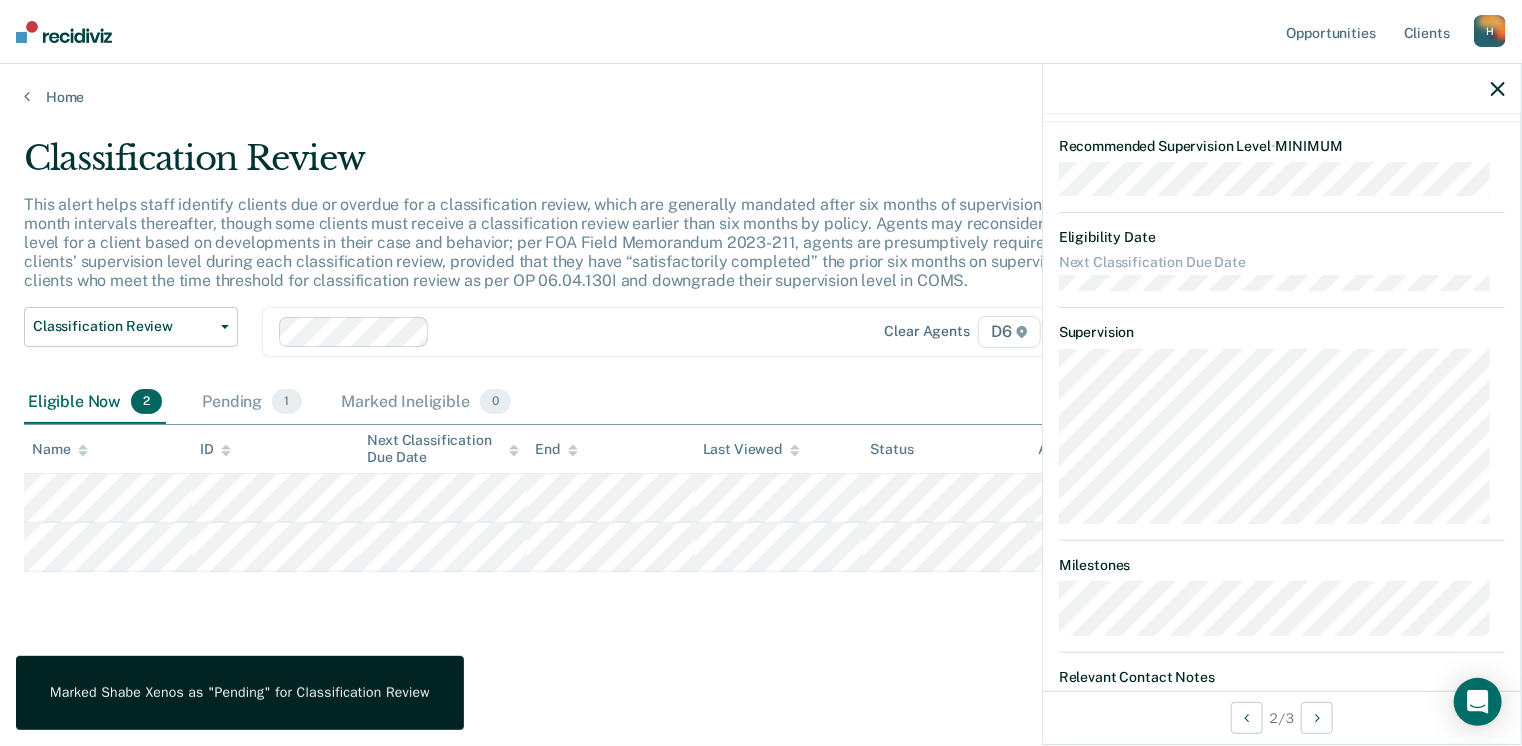 scroll, scrollTop: 472, scrollLeft: 0, axis: vertical 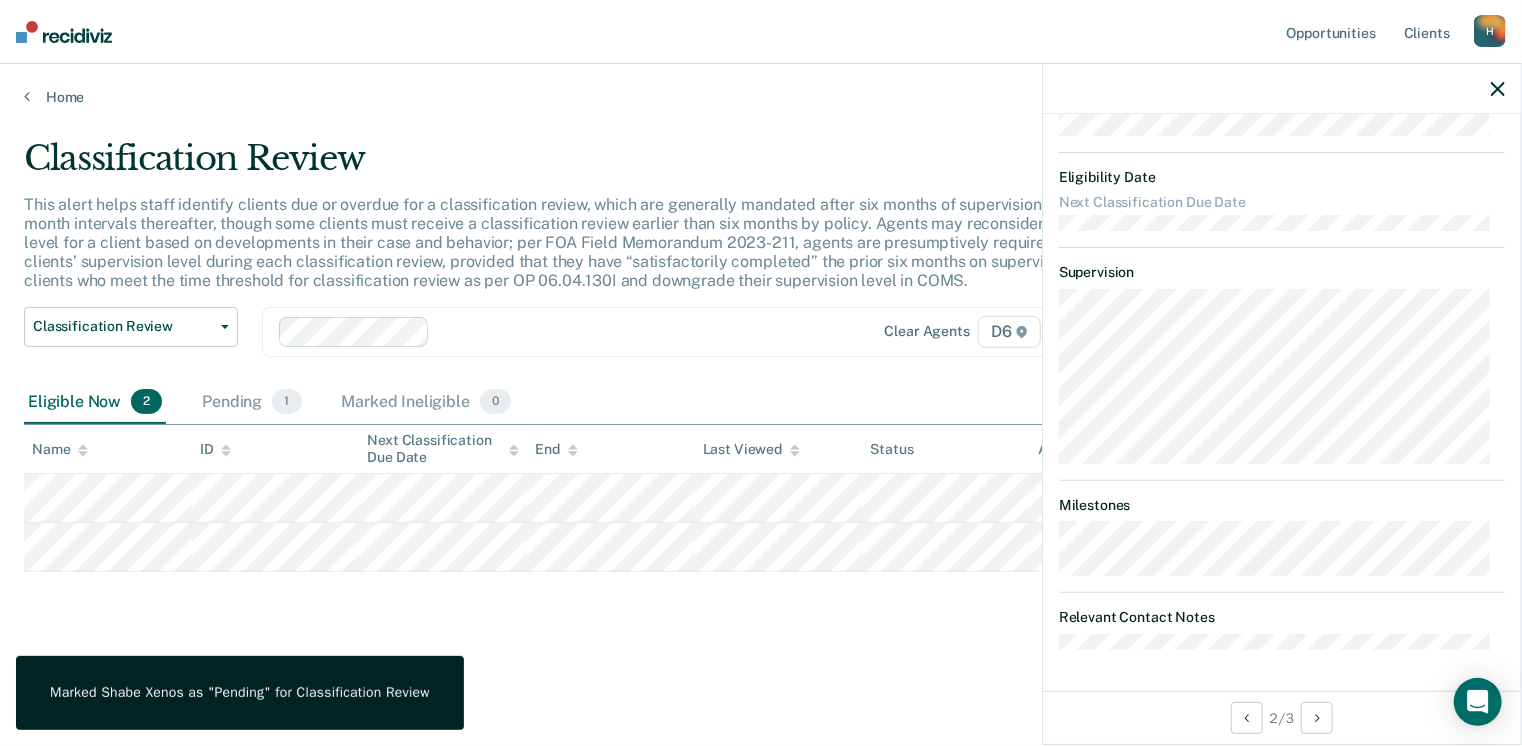 drag, startPoint x: 945, startPoint y: 614, endPoint x: 868, endPoint y: 611, distance: 77.05842 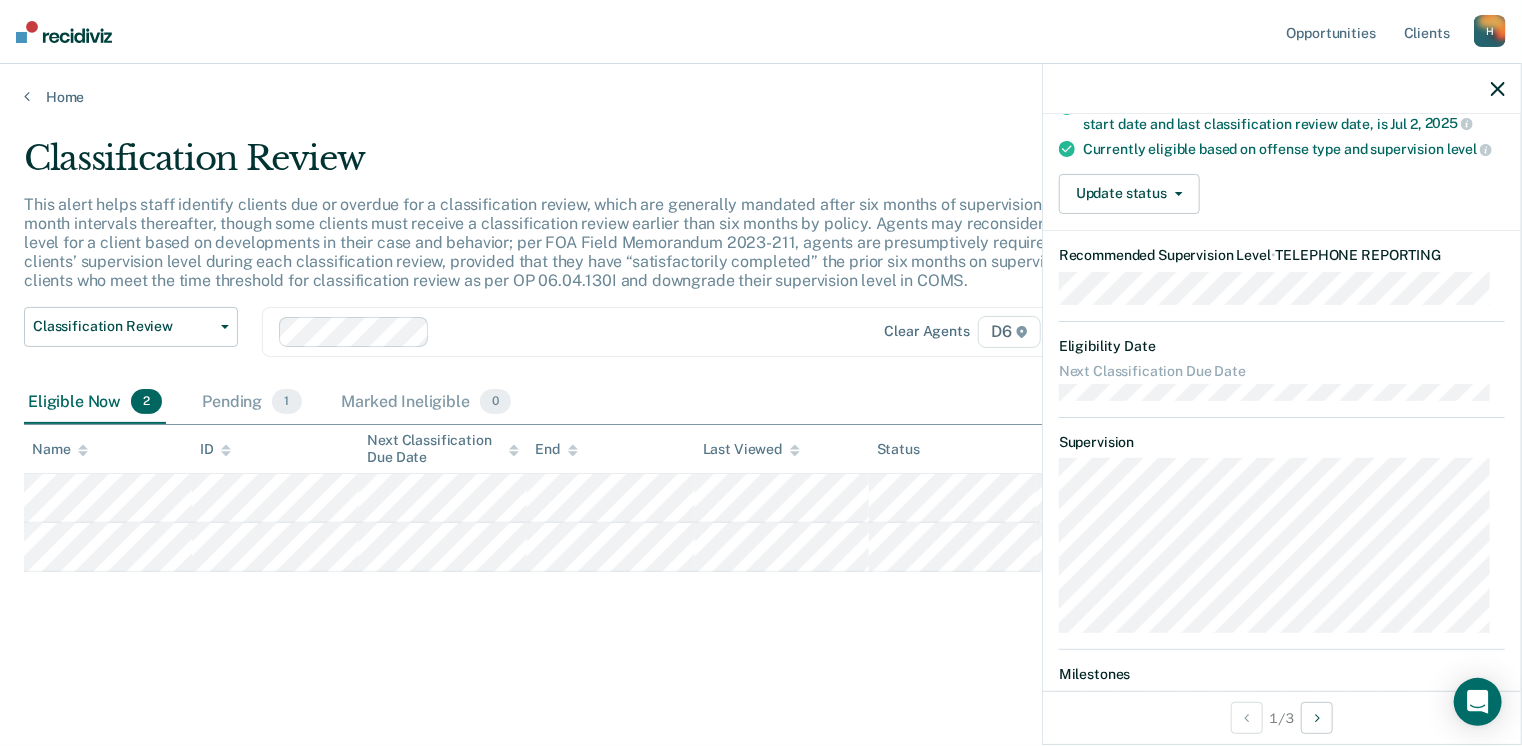 scroll, scrollTop: 0, scrollLeft: 0, axis: both 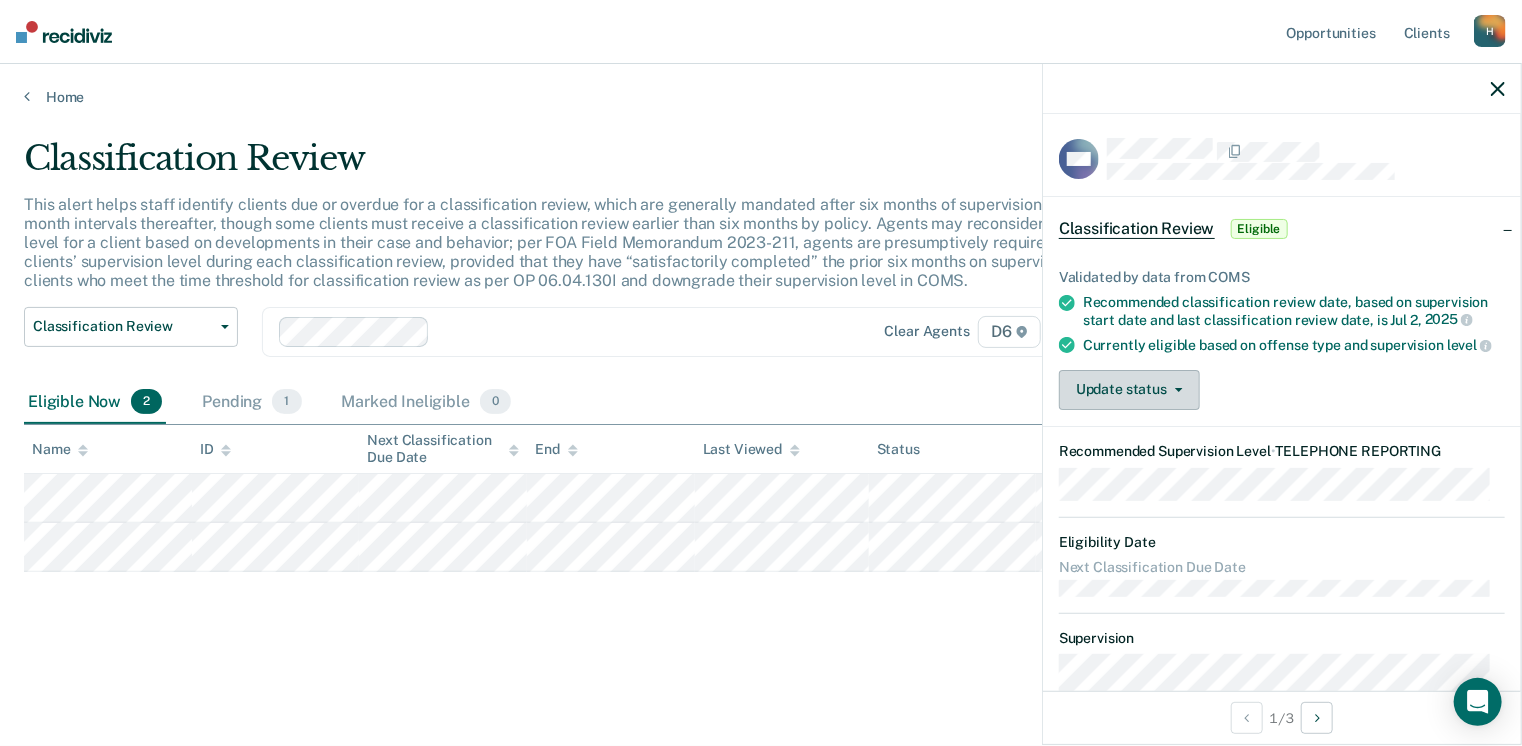 click on "Update status" at bounding box center [1129, 390] 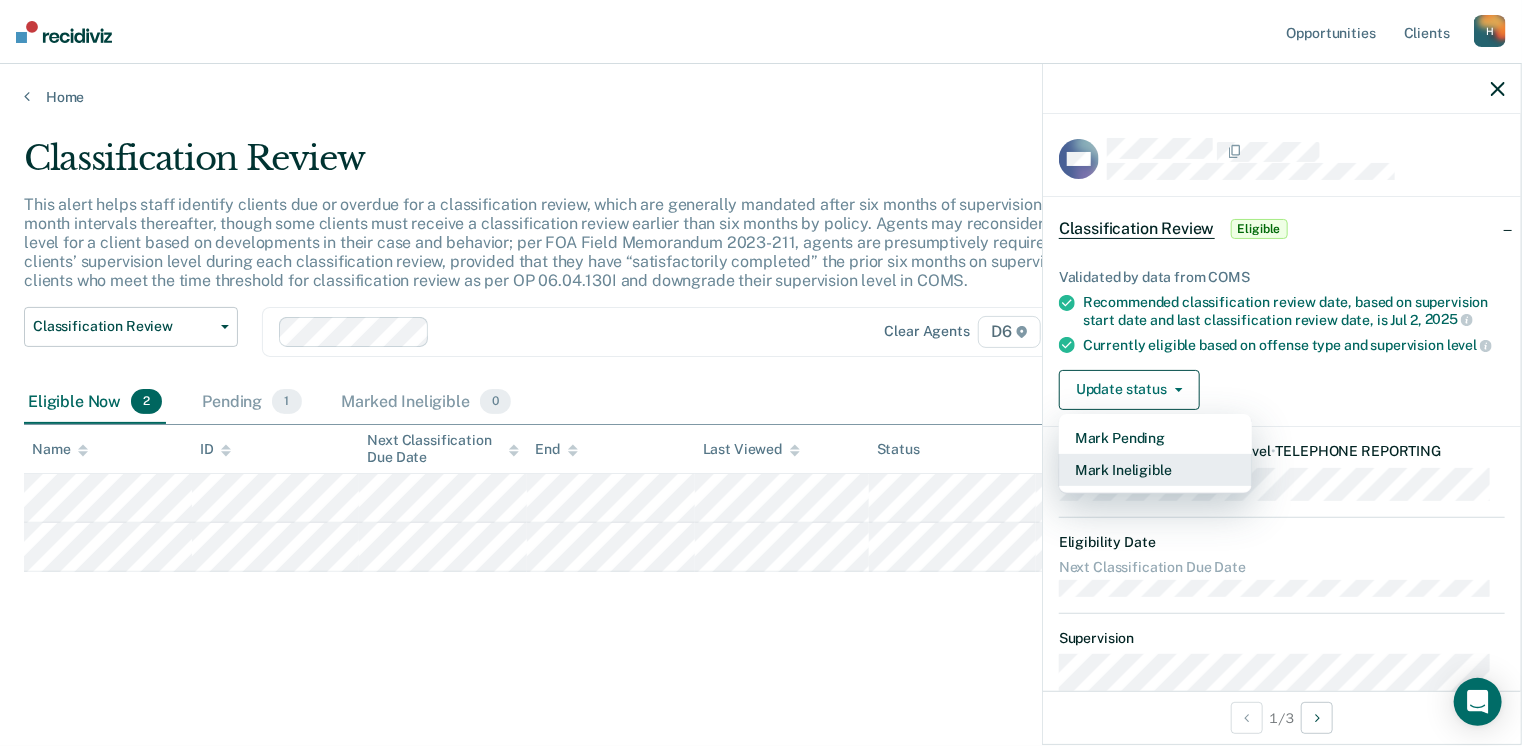 click on "Mark Ineligible" at bounding box center (1155, 470) 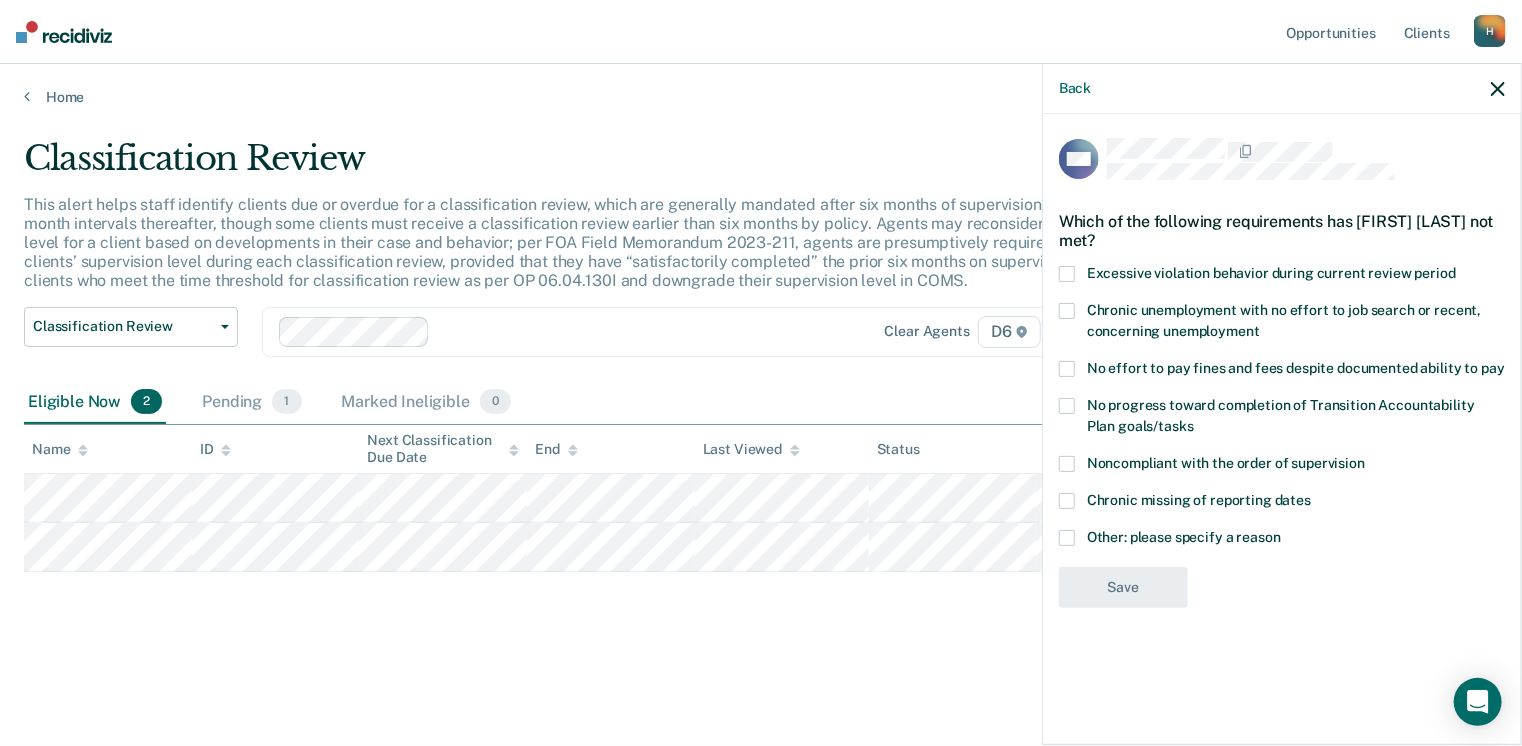 click at bounding box center (1067, 538) 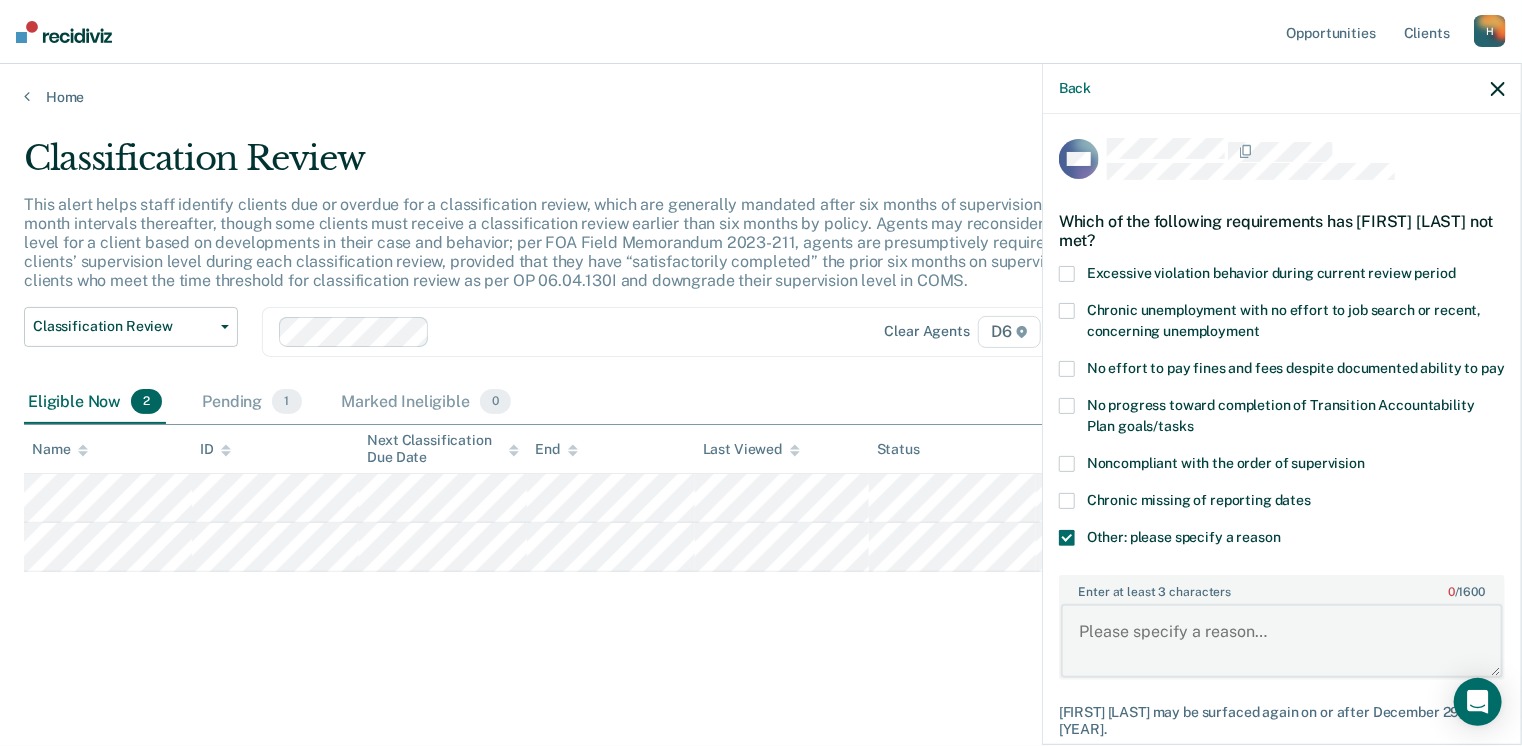 click on "Enter at least 3 characters 0  /  1600" at bounding box center [1282, 641] 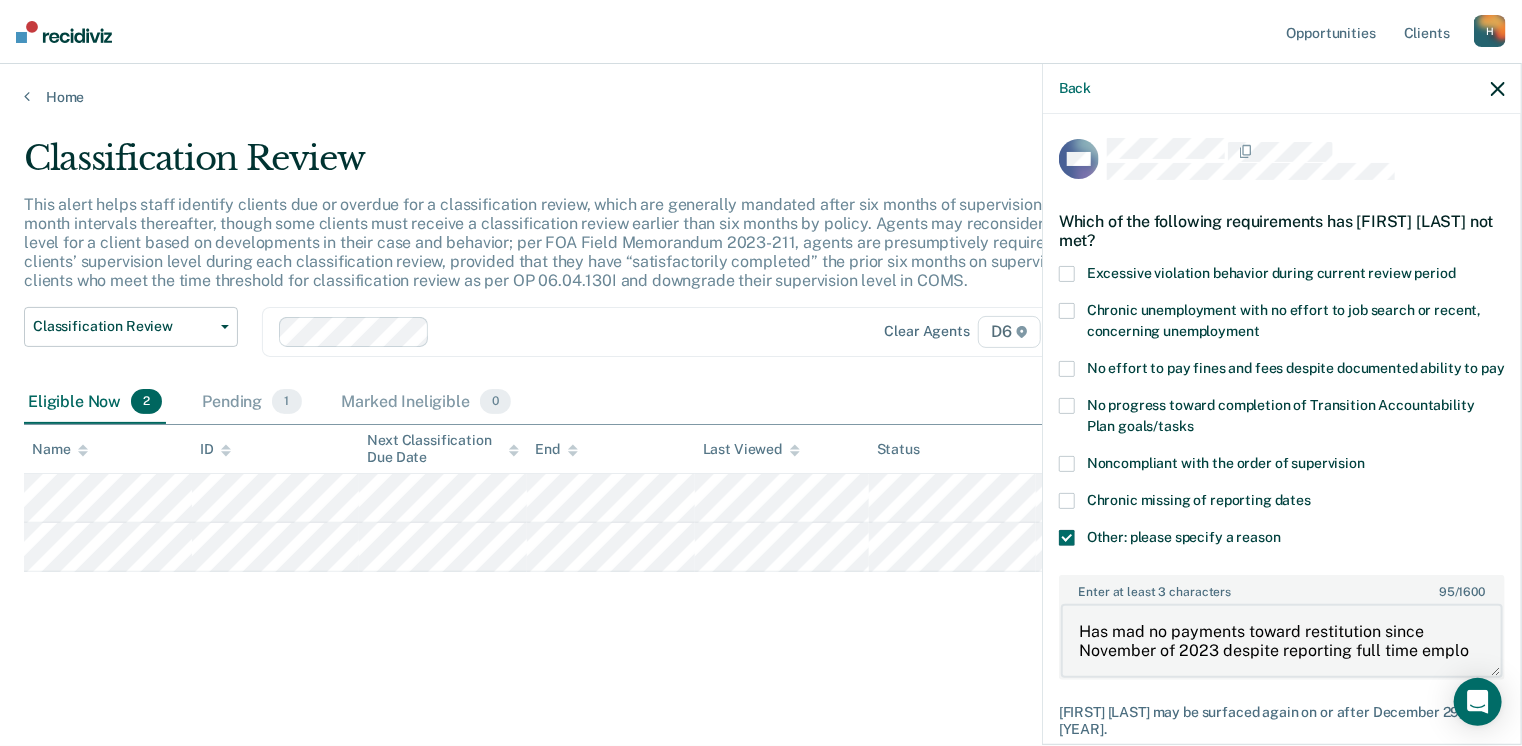 scroll, scrollTop: 4, scrollLeft: 0, axis: vertical 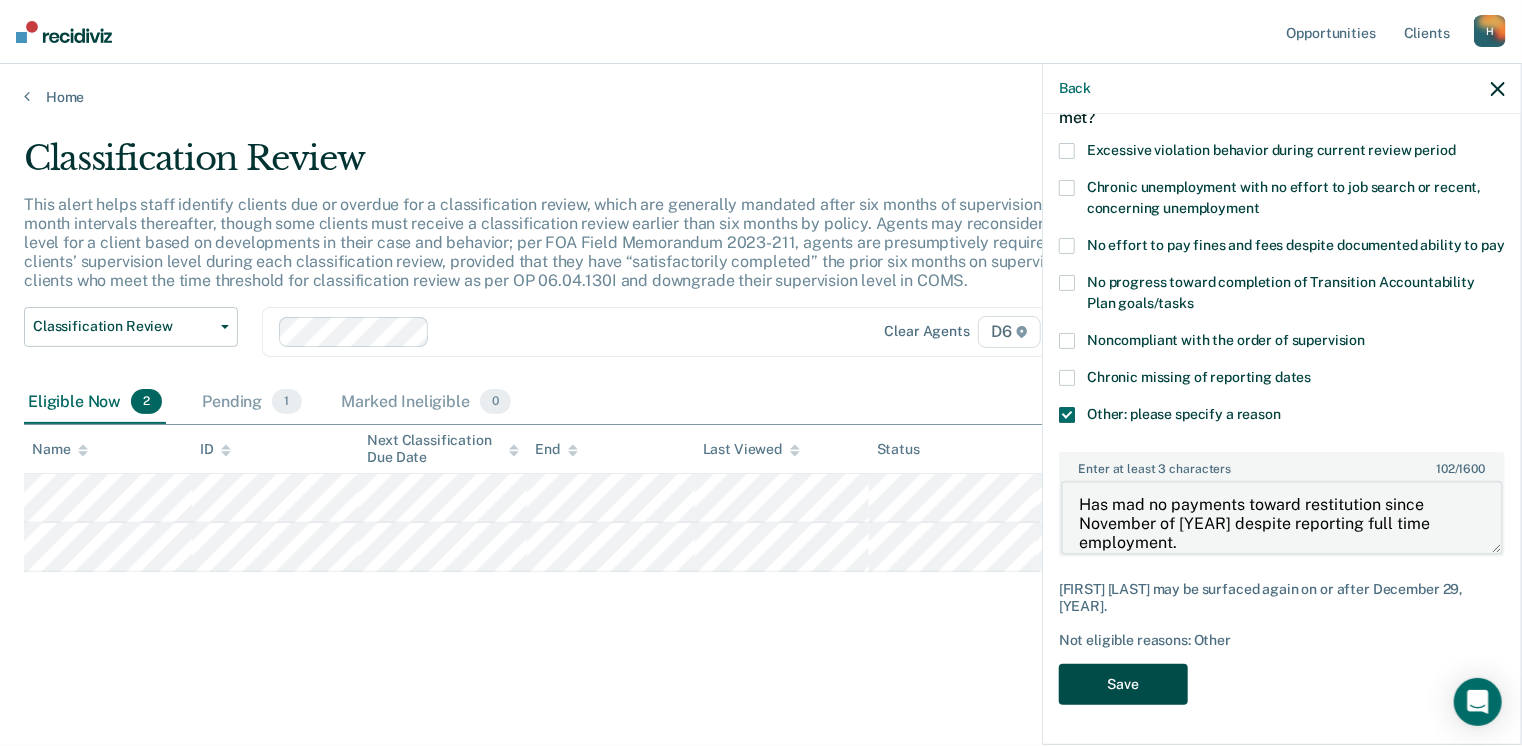 type on "Has mad no payments toward restitution since November of [YEAR] despite reporting full time employment." 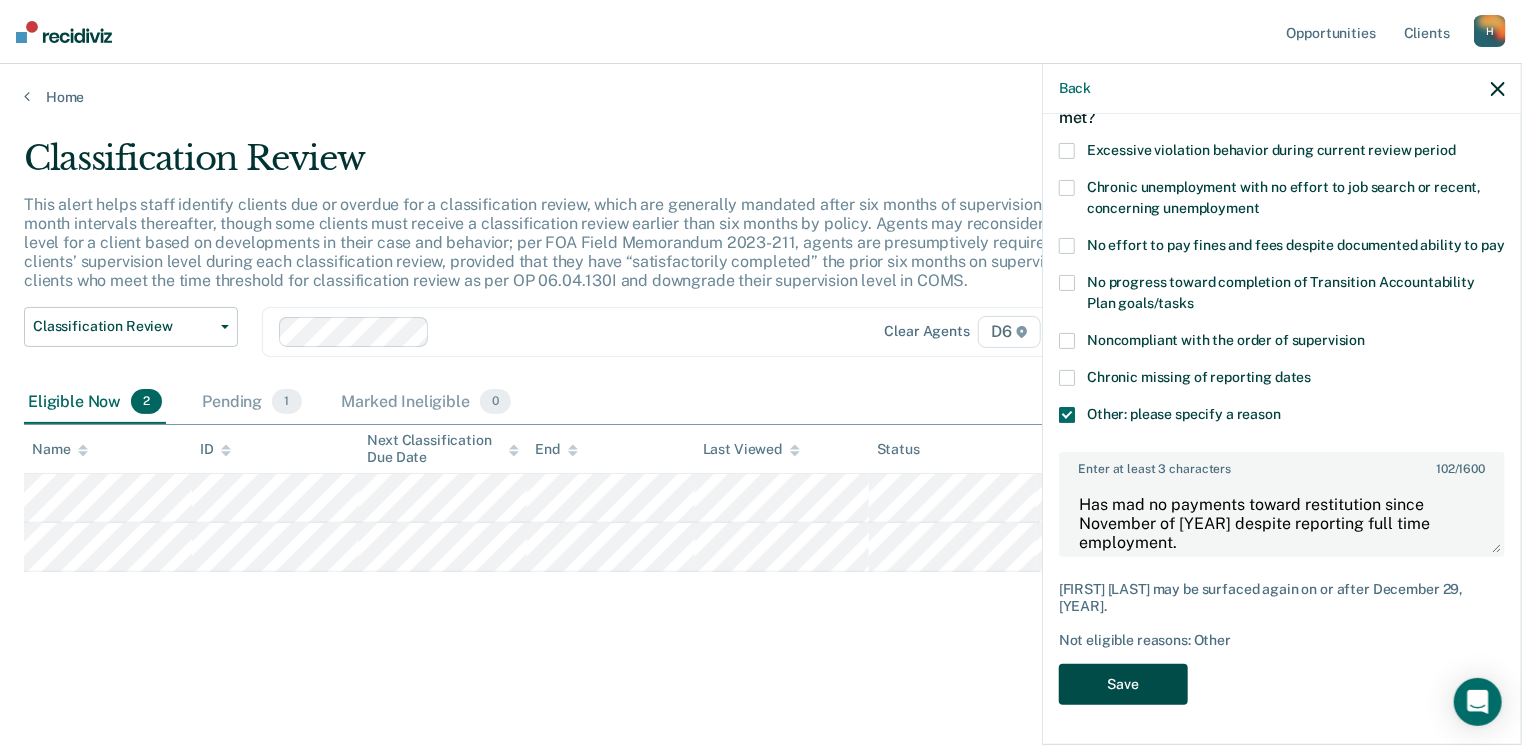 click on "Save" at bounding box center (1123, 684) 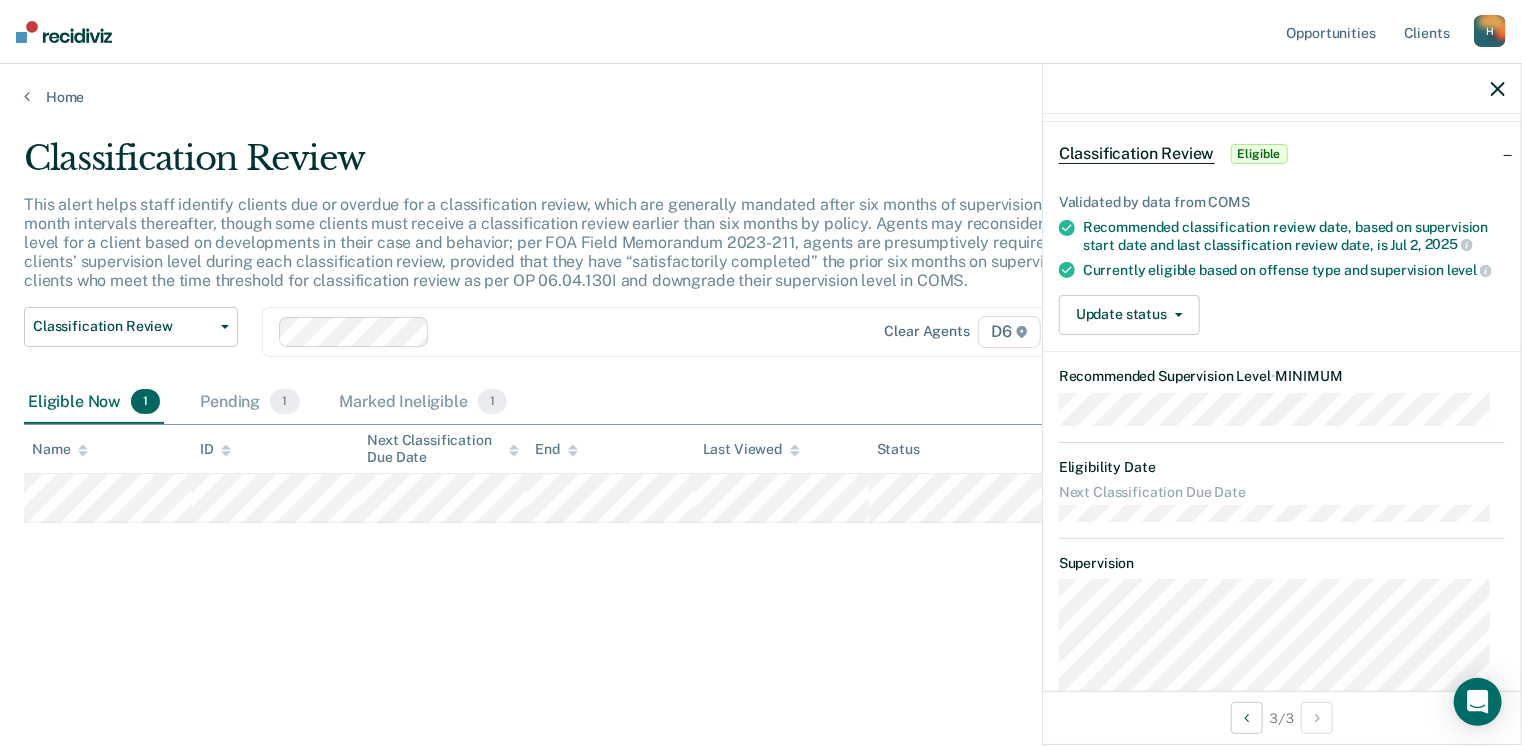 scroll, scrollTop: 0, scrollLeft: 0, axis: both 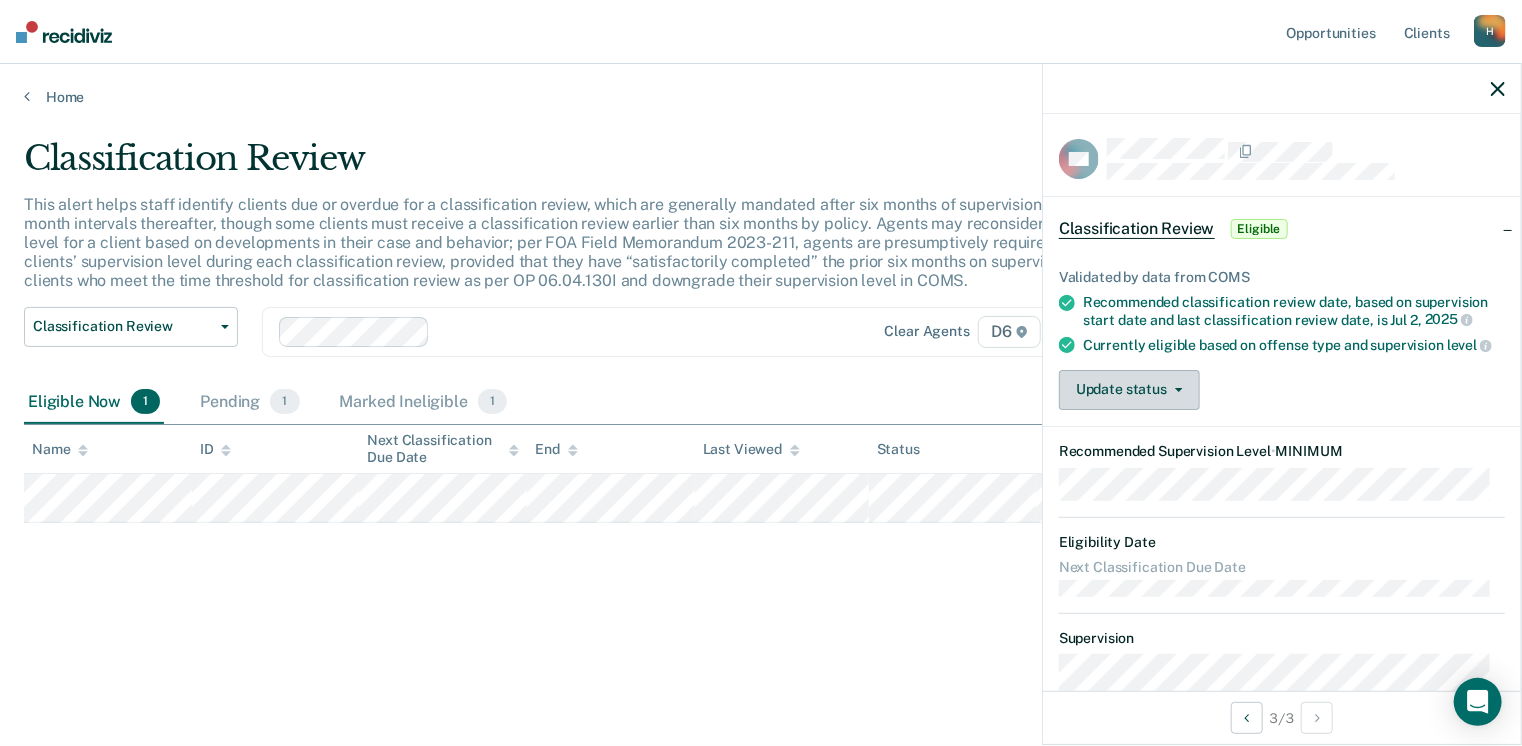 click at bounding box center [1175, 390] 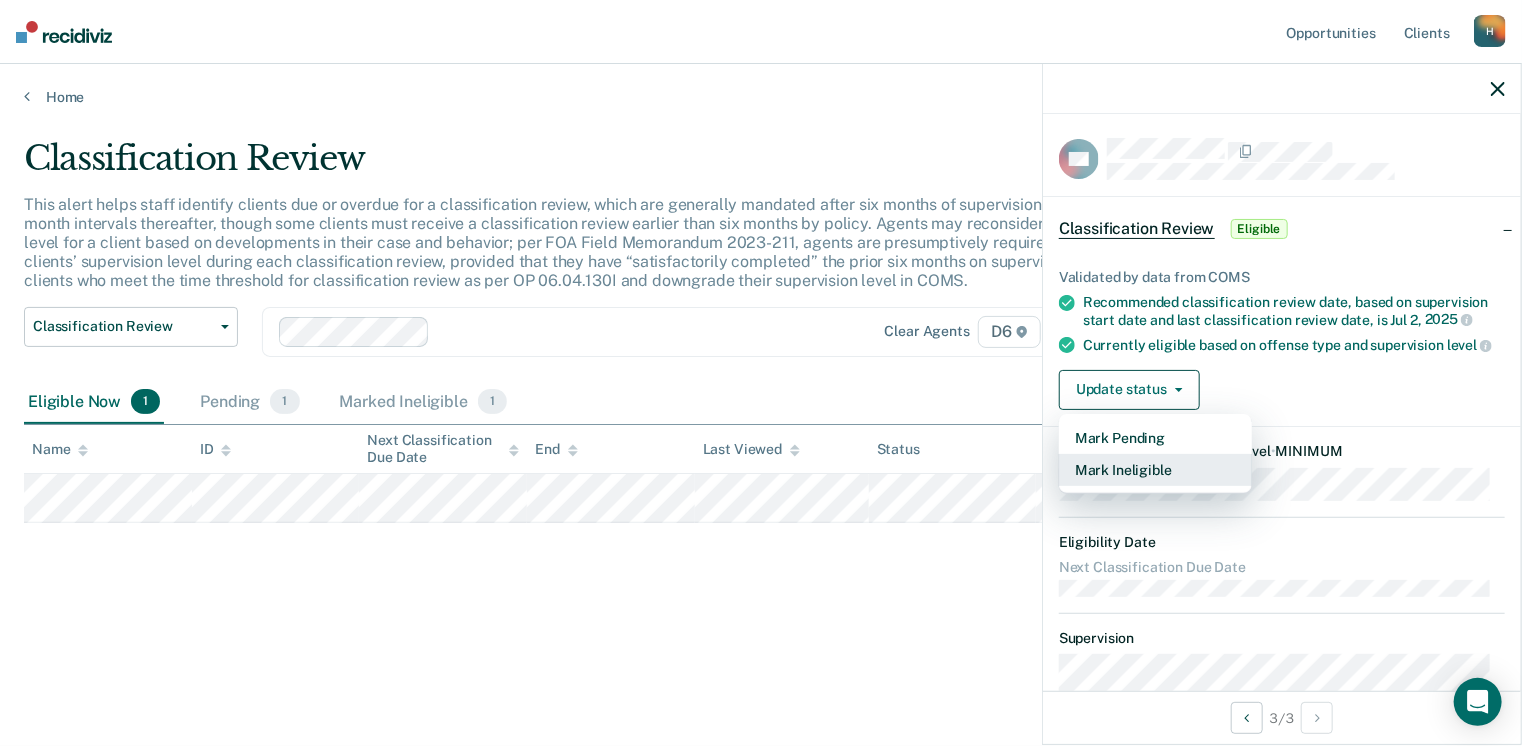 click on "Mark Ineligible" at bounding box center [1155, 470] 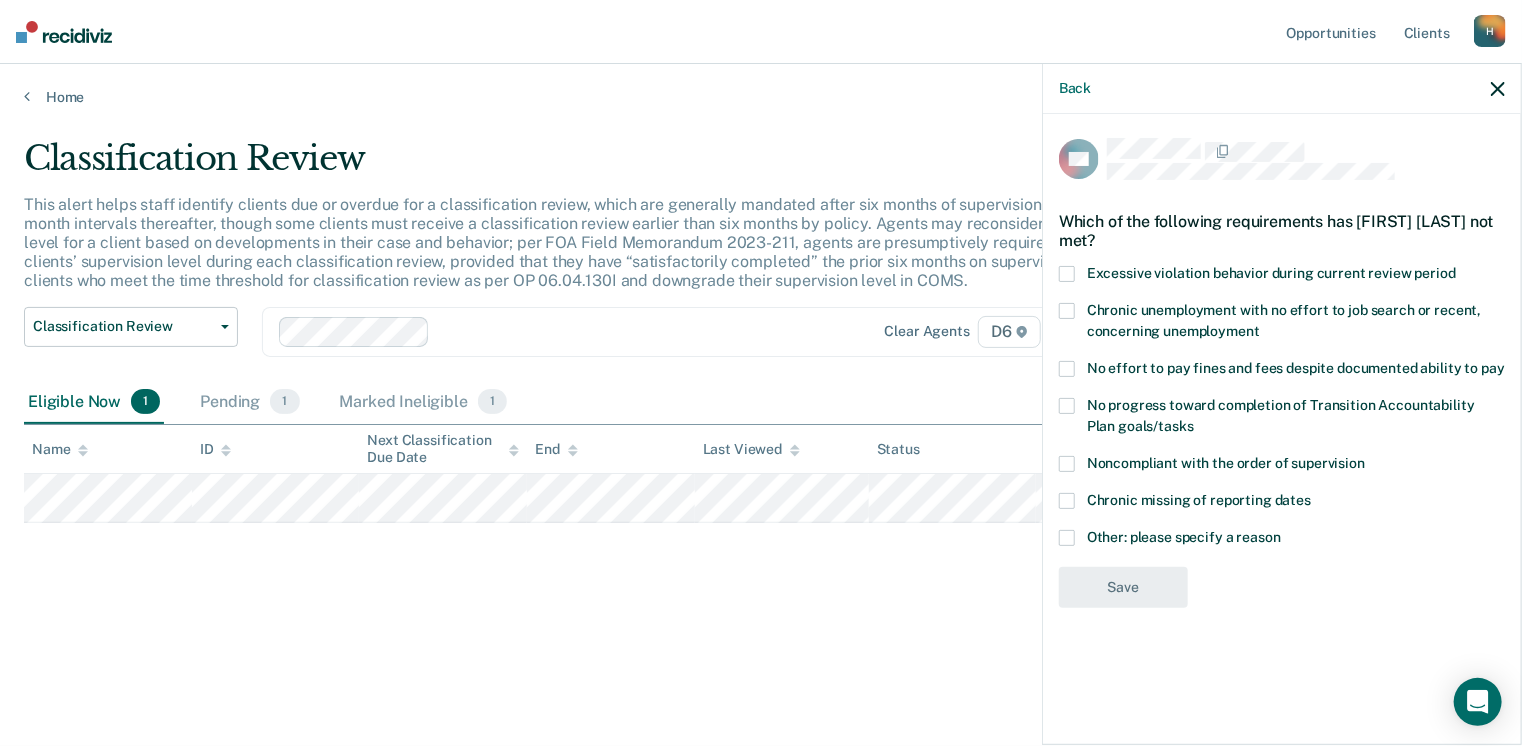 click at bounding box center [1067, 464] 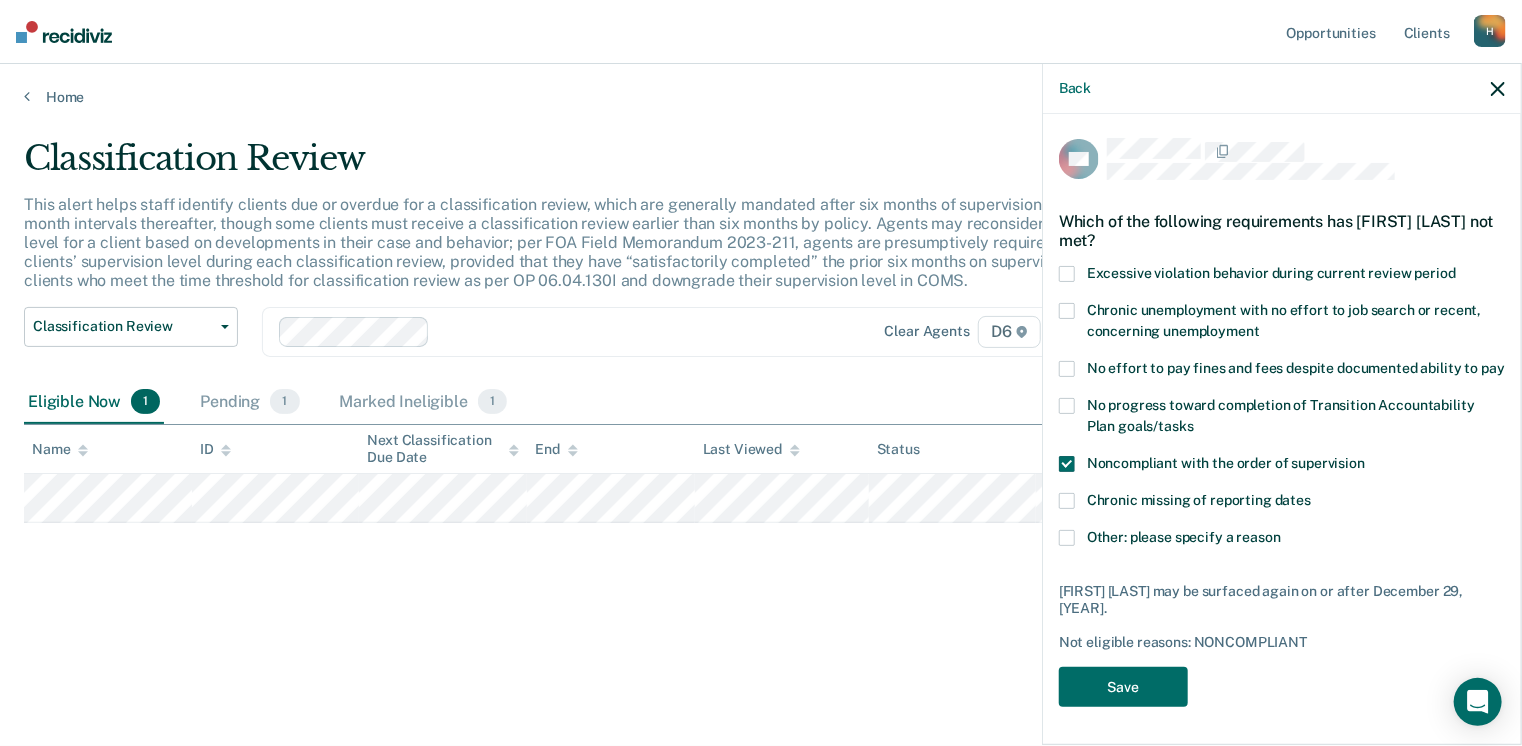 click at bounding box center [1067, 464] 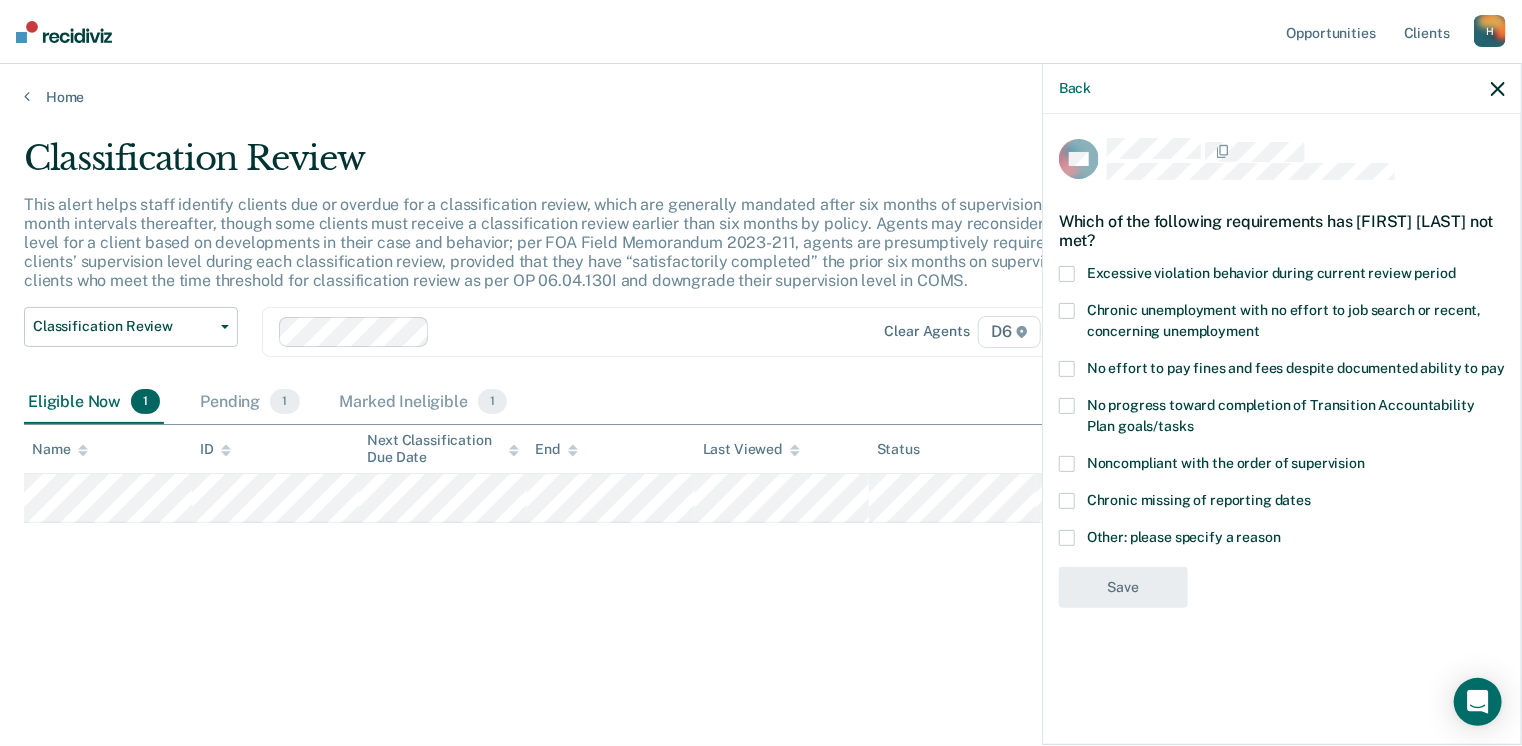 click at bounding box center [1067, 464] 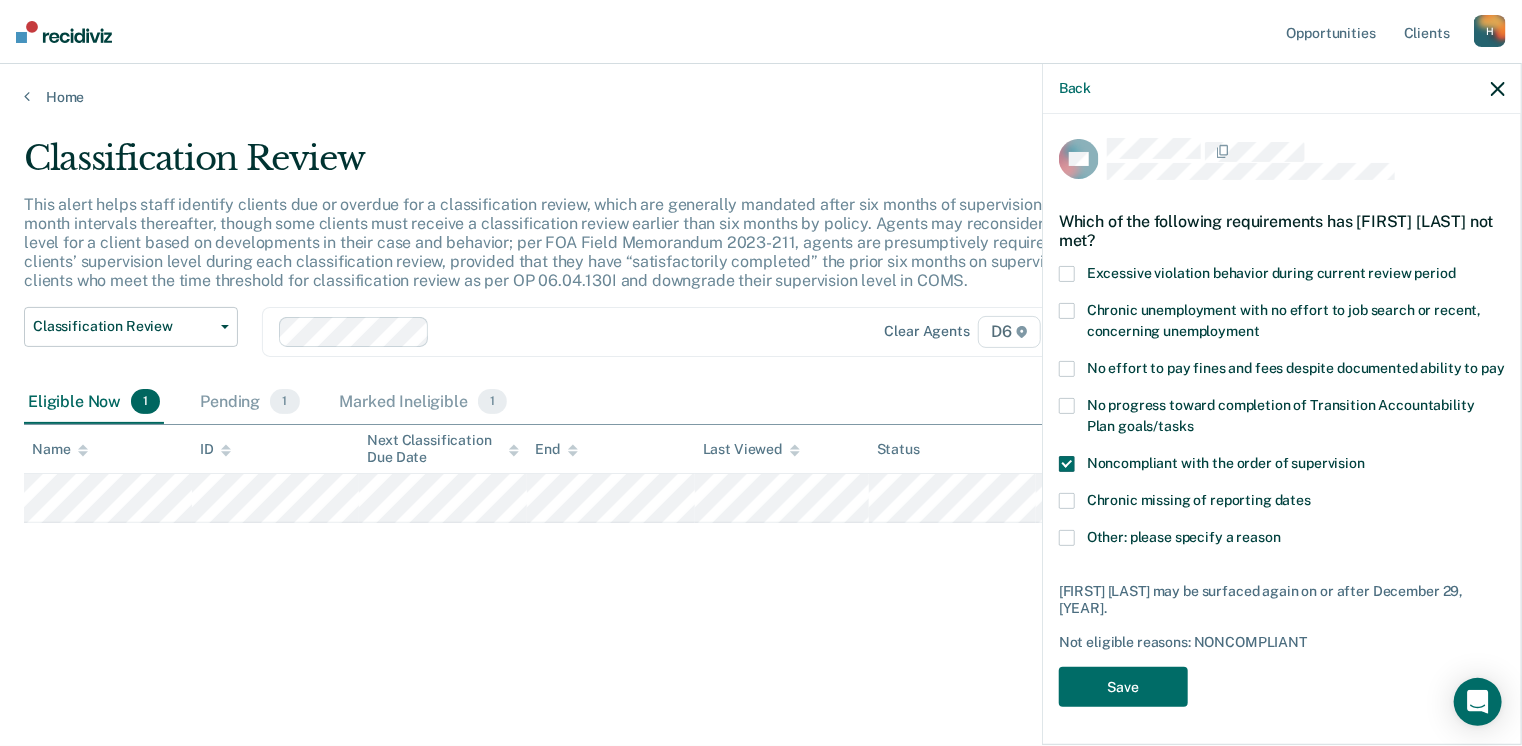 click at bounding box center [1067, 538] 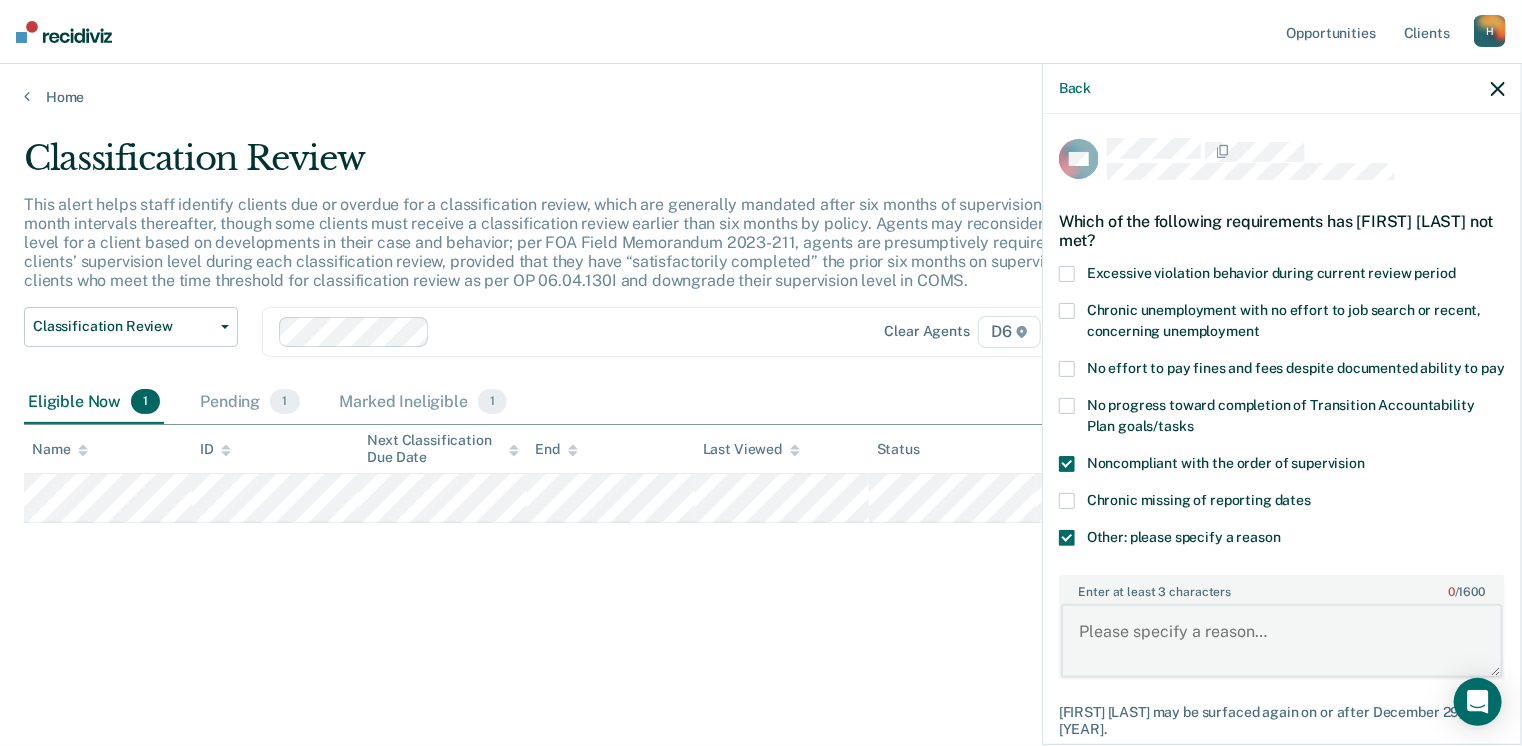 click on "Enter at least 3 characters 0  /  1600" at bounding box center (1282, 641) 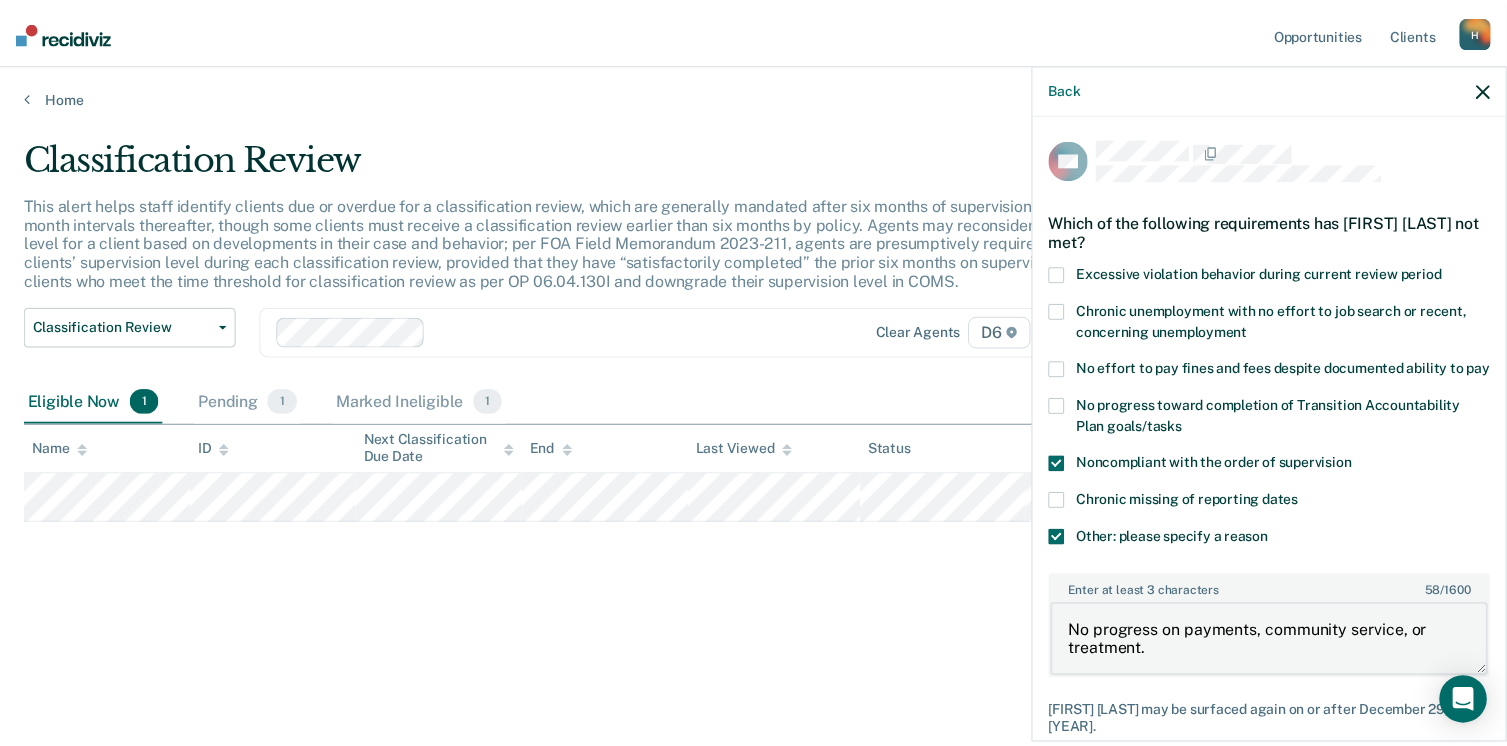 scroll, scrollTop: 123, scrollLeft: 0, axis: vertical 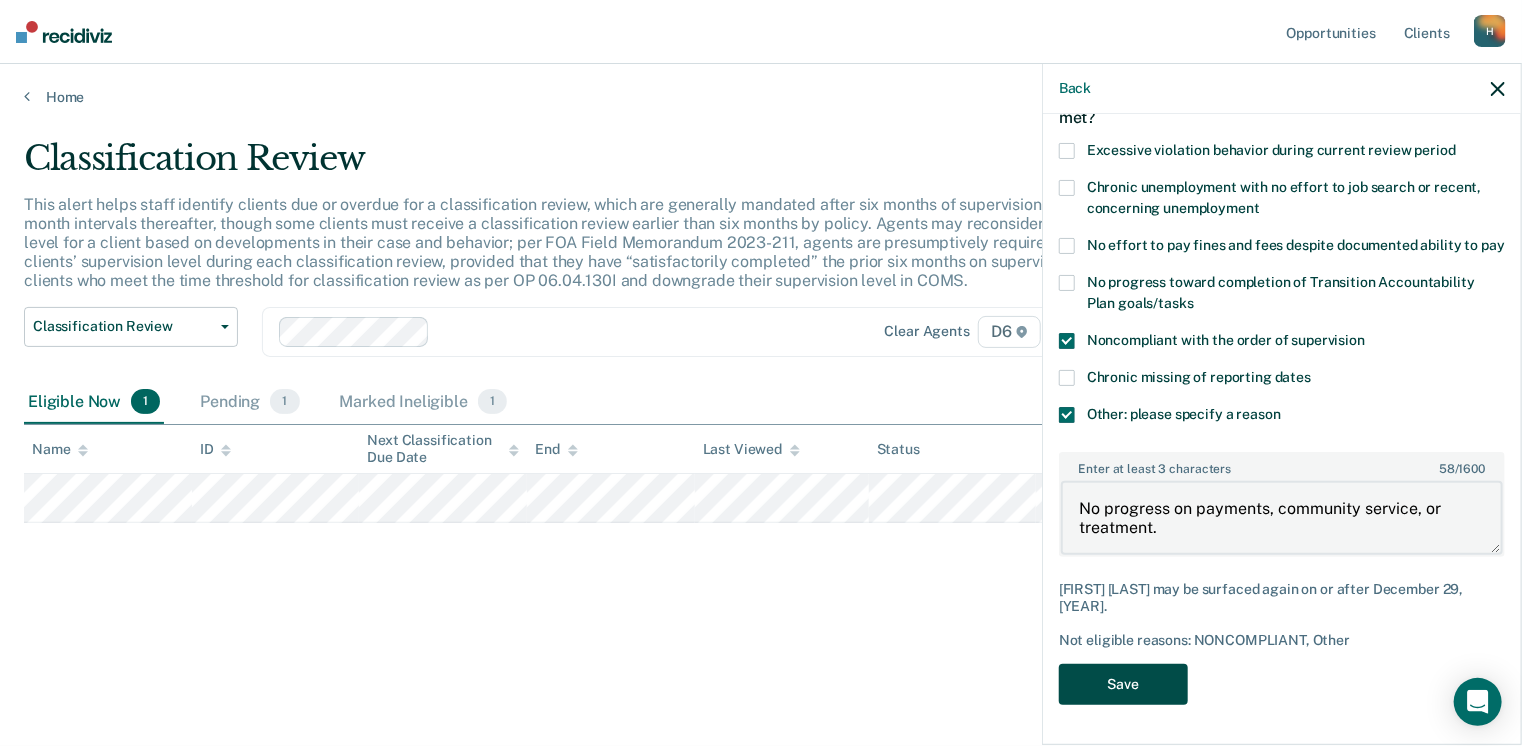 type on "No progress on payments, community service, or treatment." 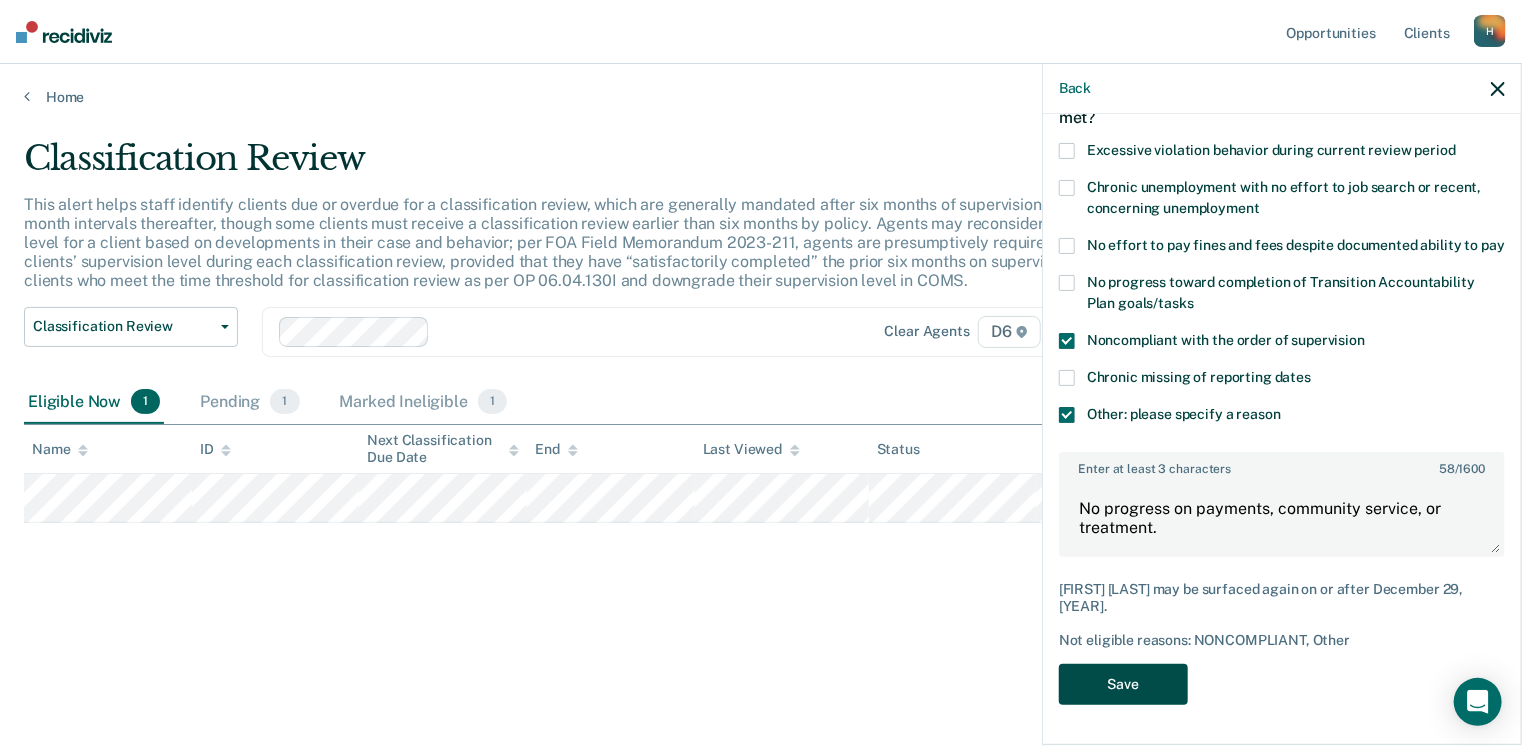 click on "Save" at bounding box center (1123, 684) 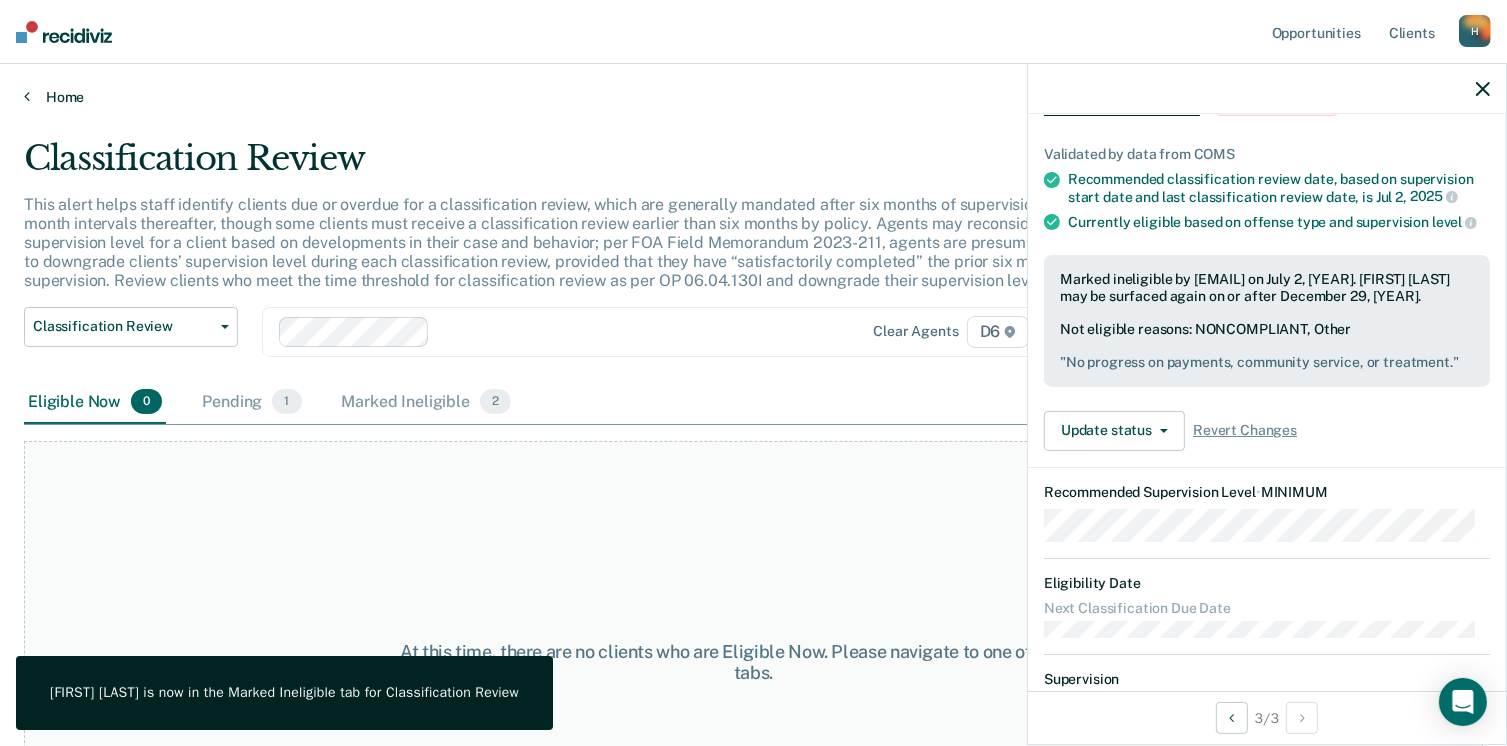 click on "Home" at bounding box center (753, 97) 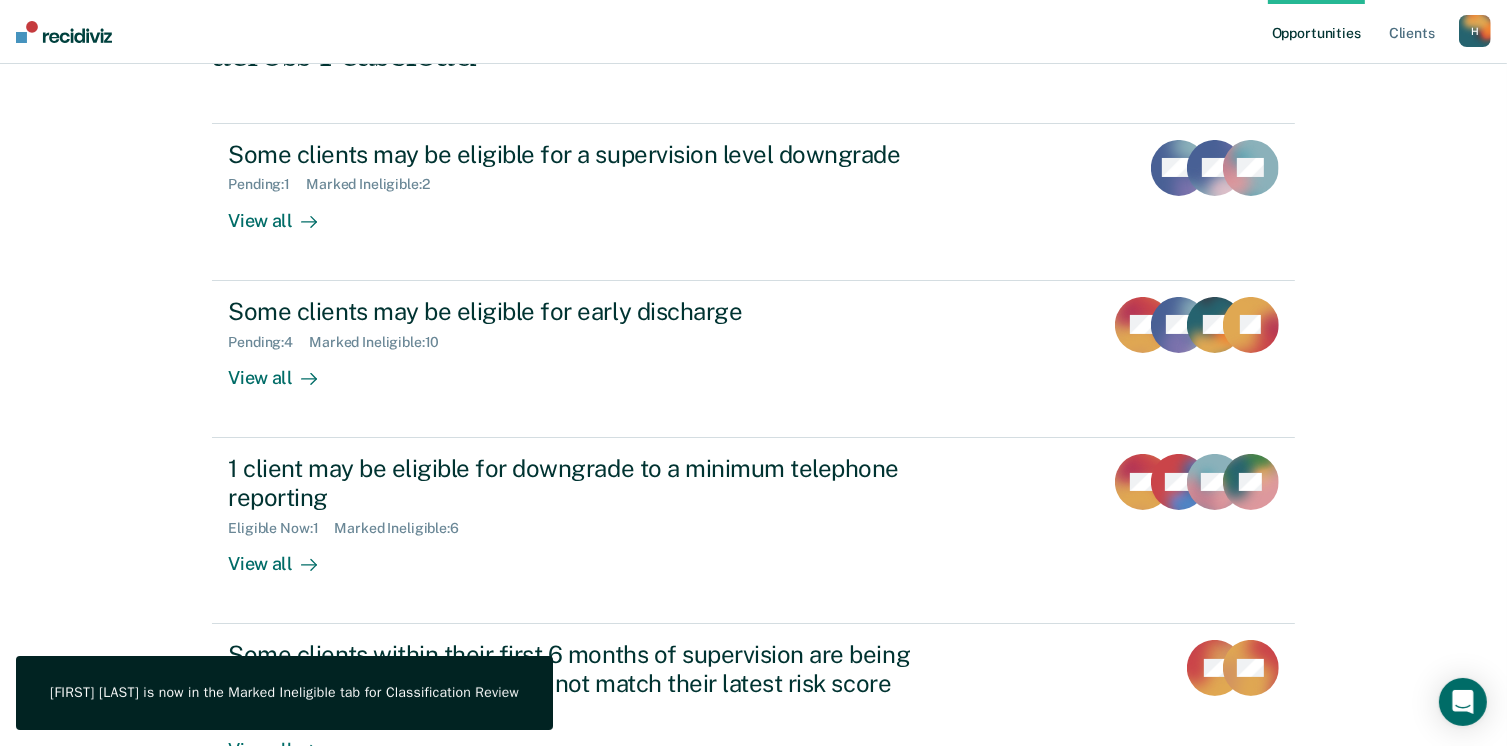 scroll, scrollTop: 200, scrollLeft: 0, axis: vertical 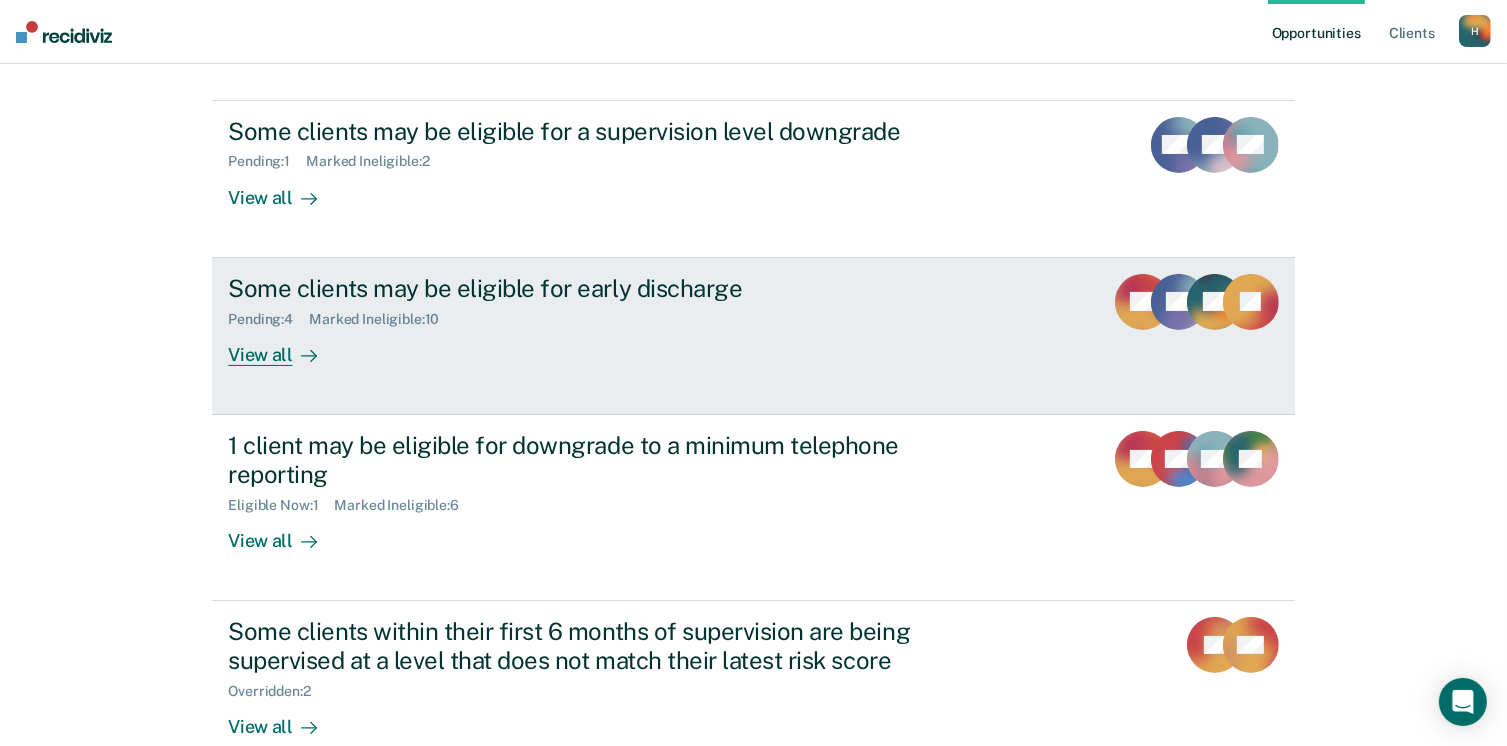 click on "View all" at bounding box center (284, 346) 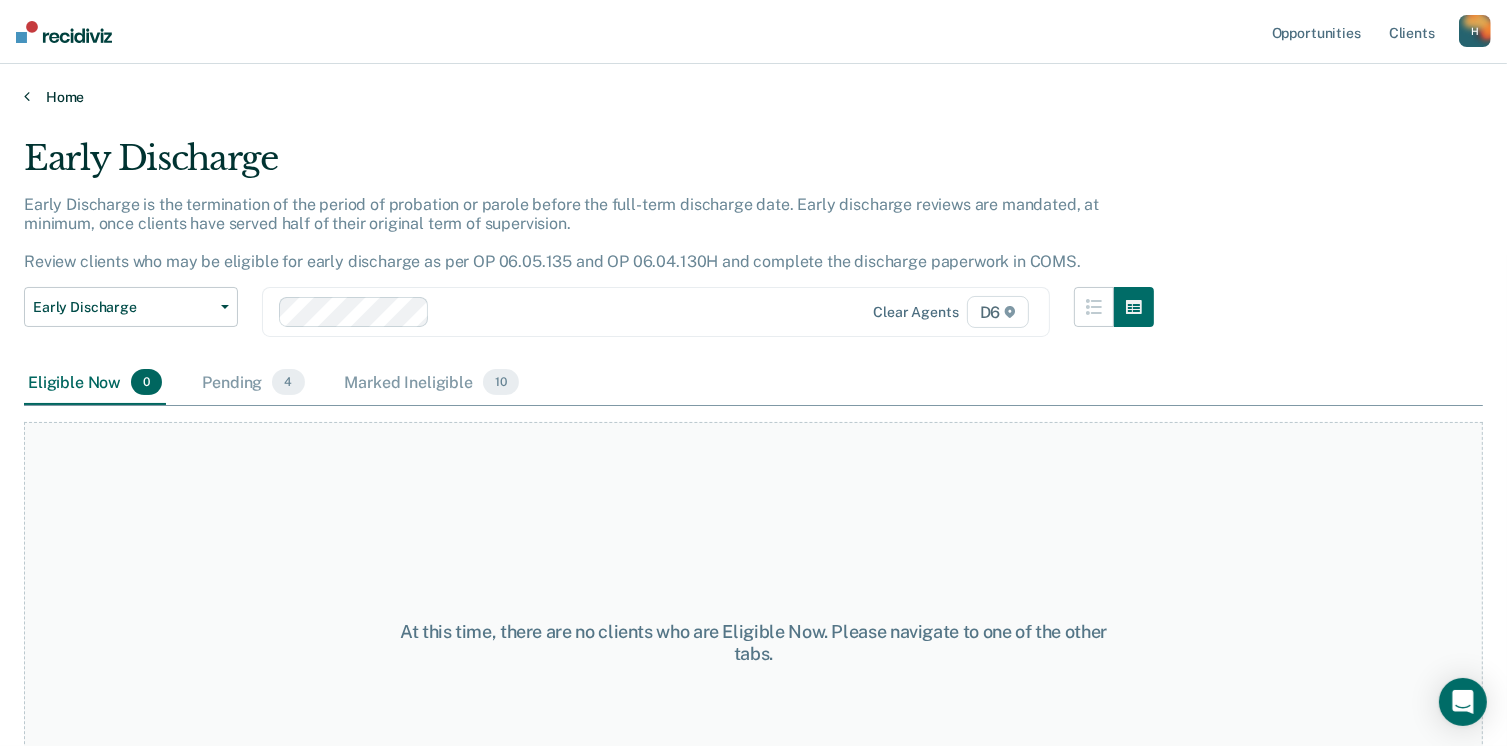 click on "Home" at bounding box center [753, 97] 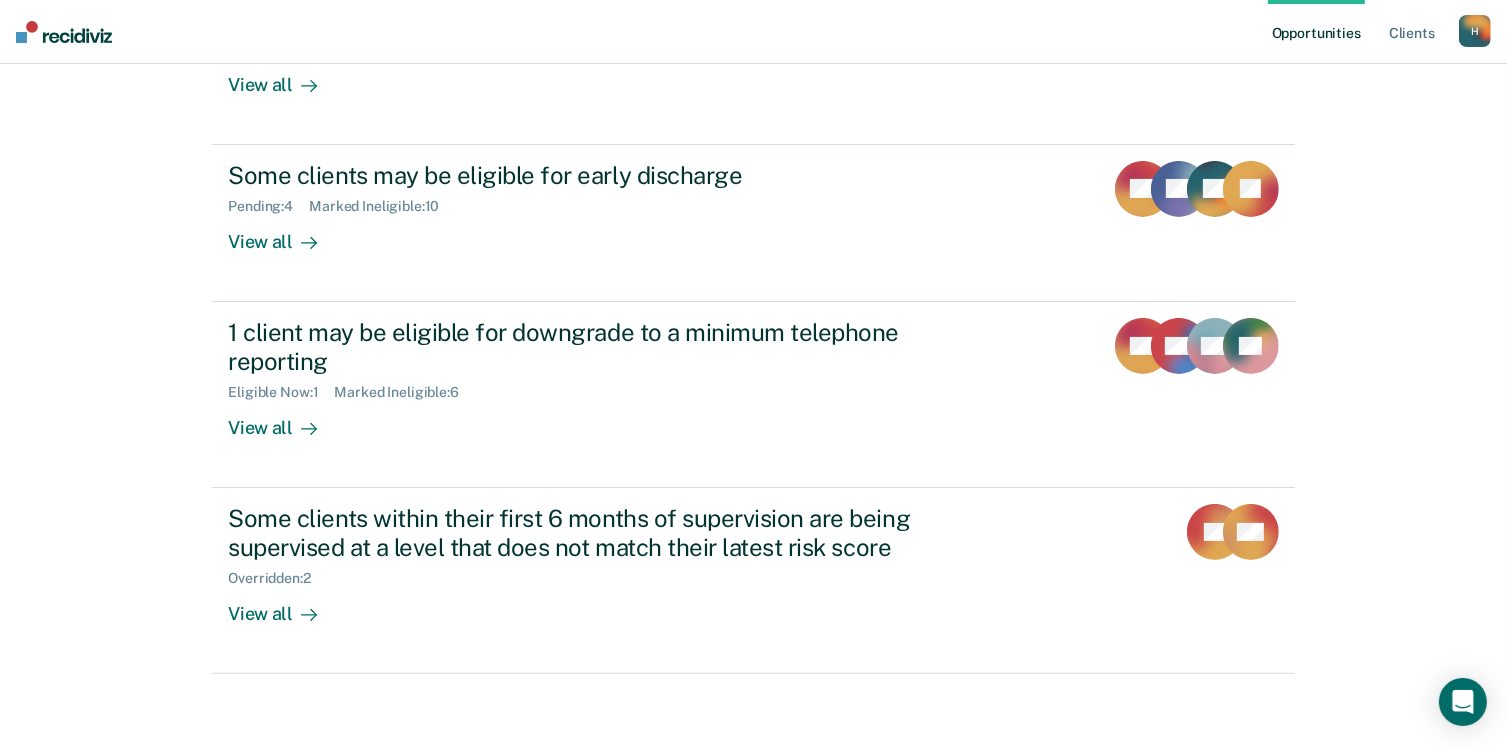 scroll, scrollTop: 319, scrollLeft: 0, axis: vertical 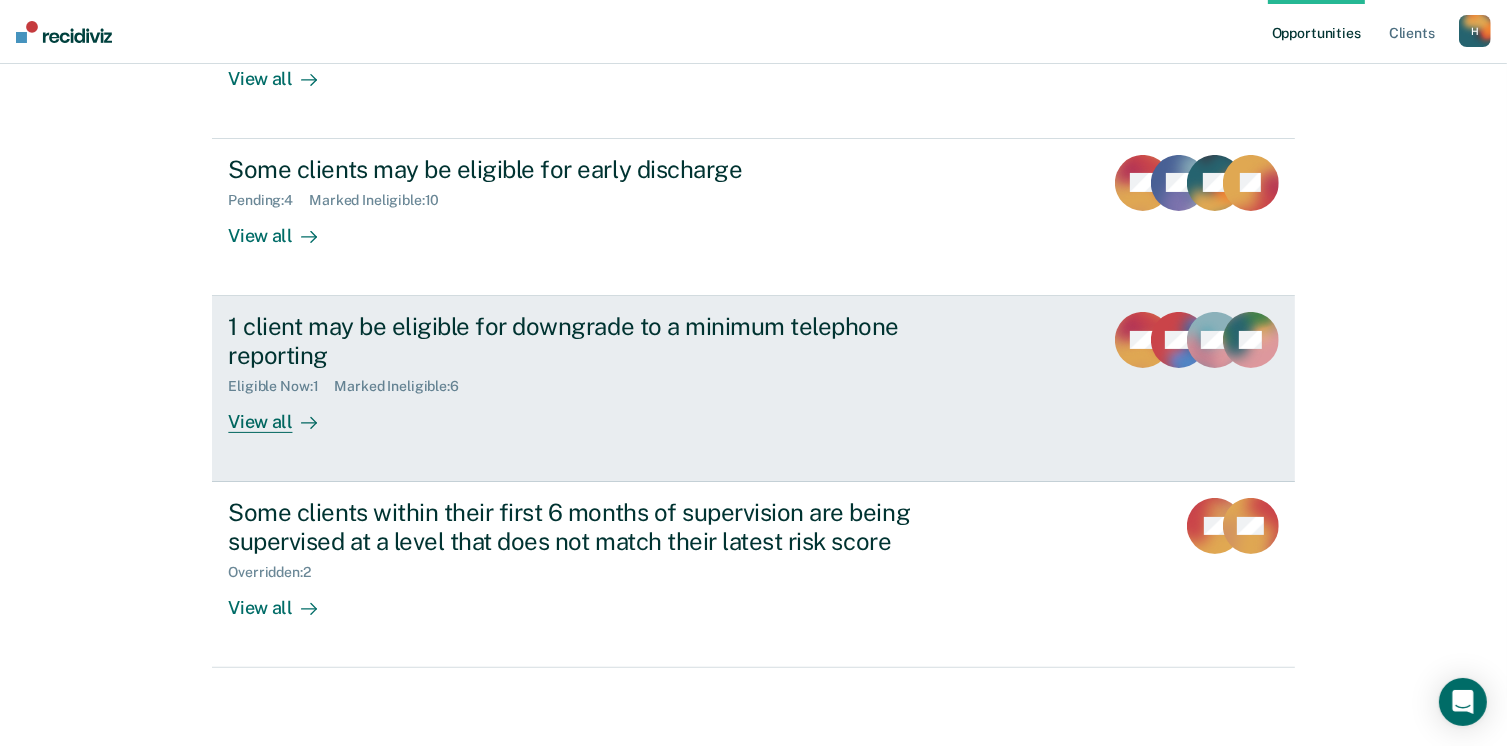 click on "View all" at bounding box center (284, 413) 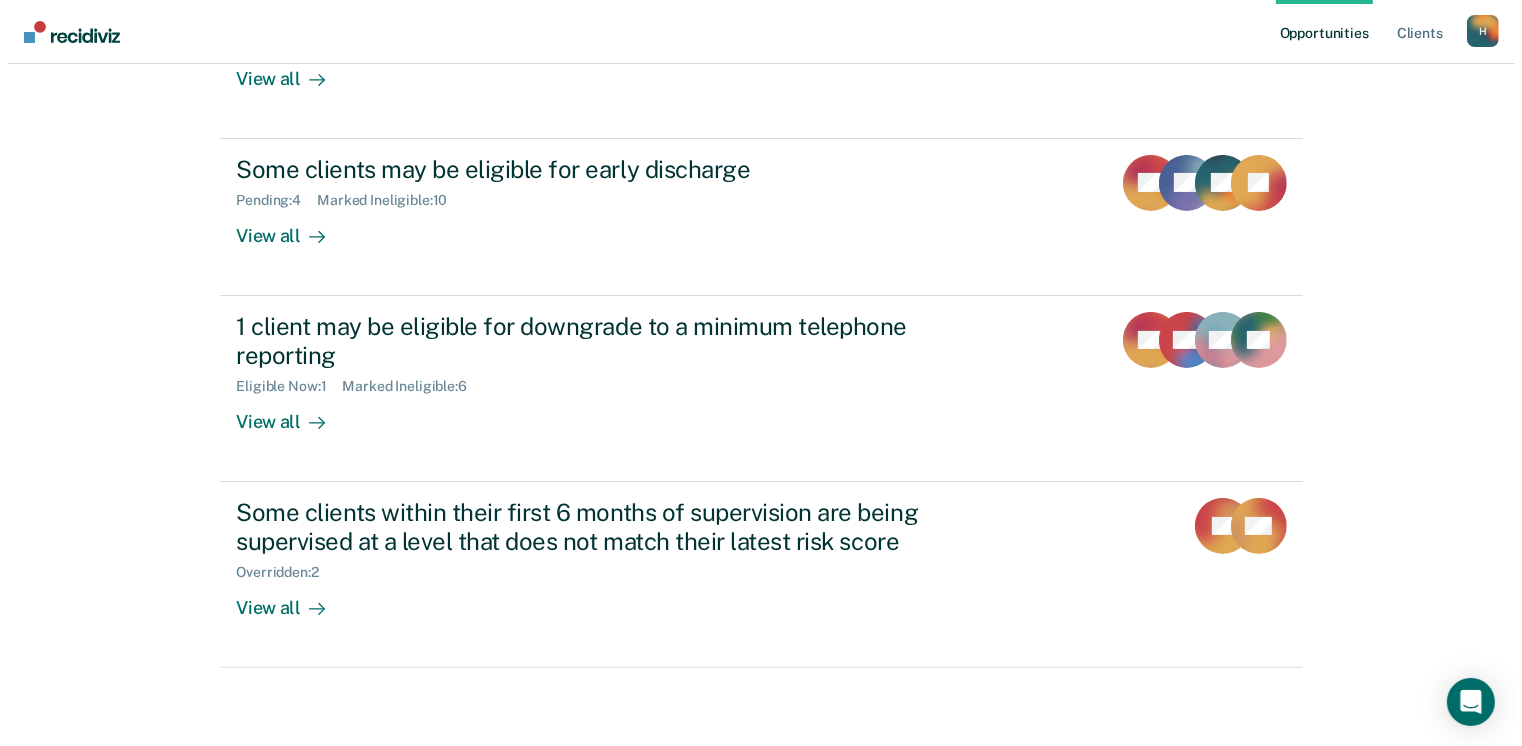 scroll, scrollTop: 0, scrollLeft: 0, axis: both 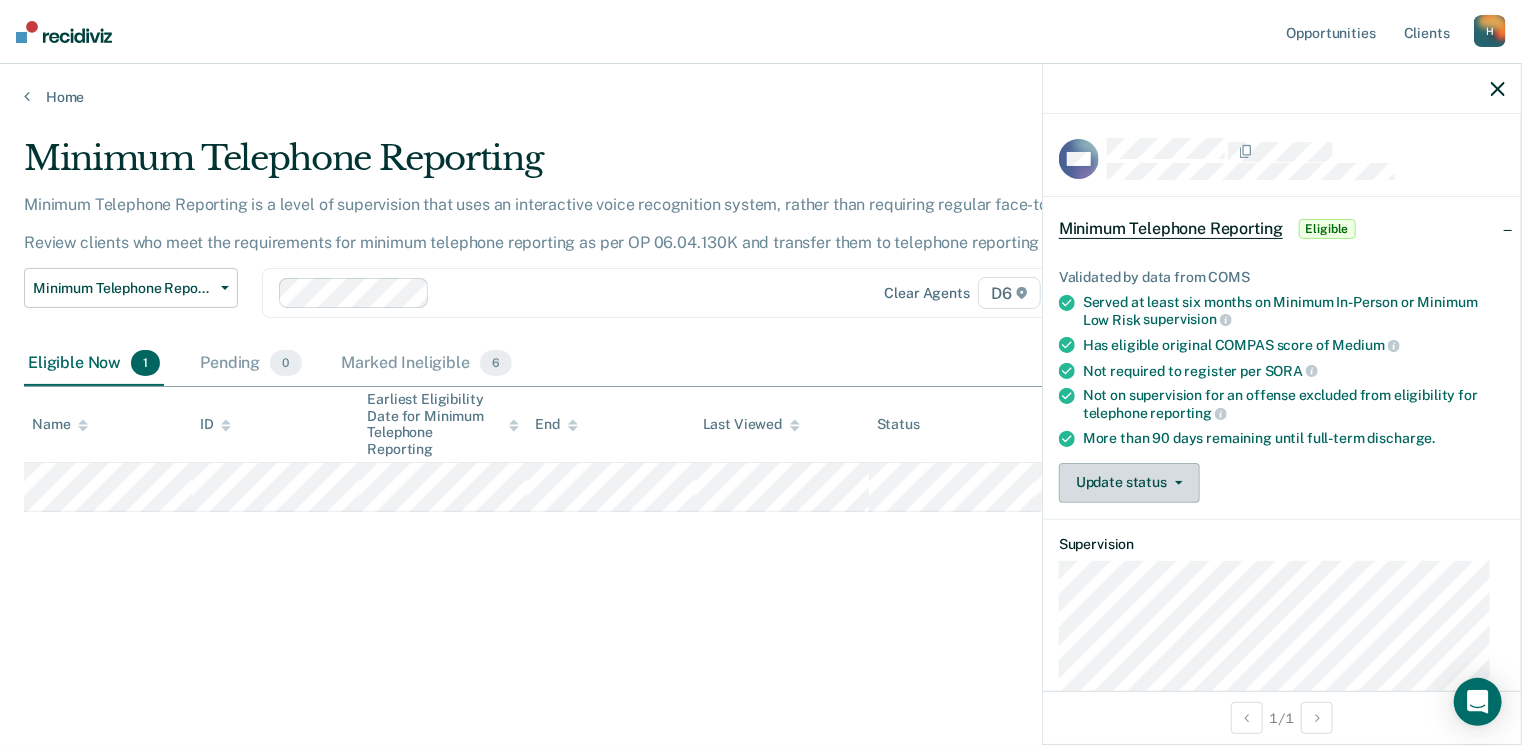 click on "Update status" at bounding box center [1129, 483] 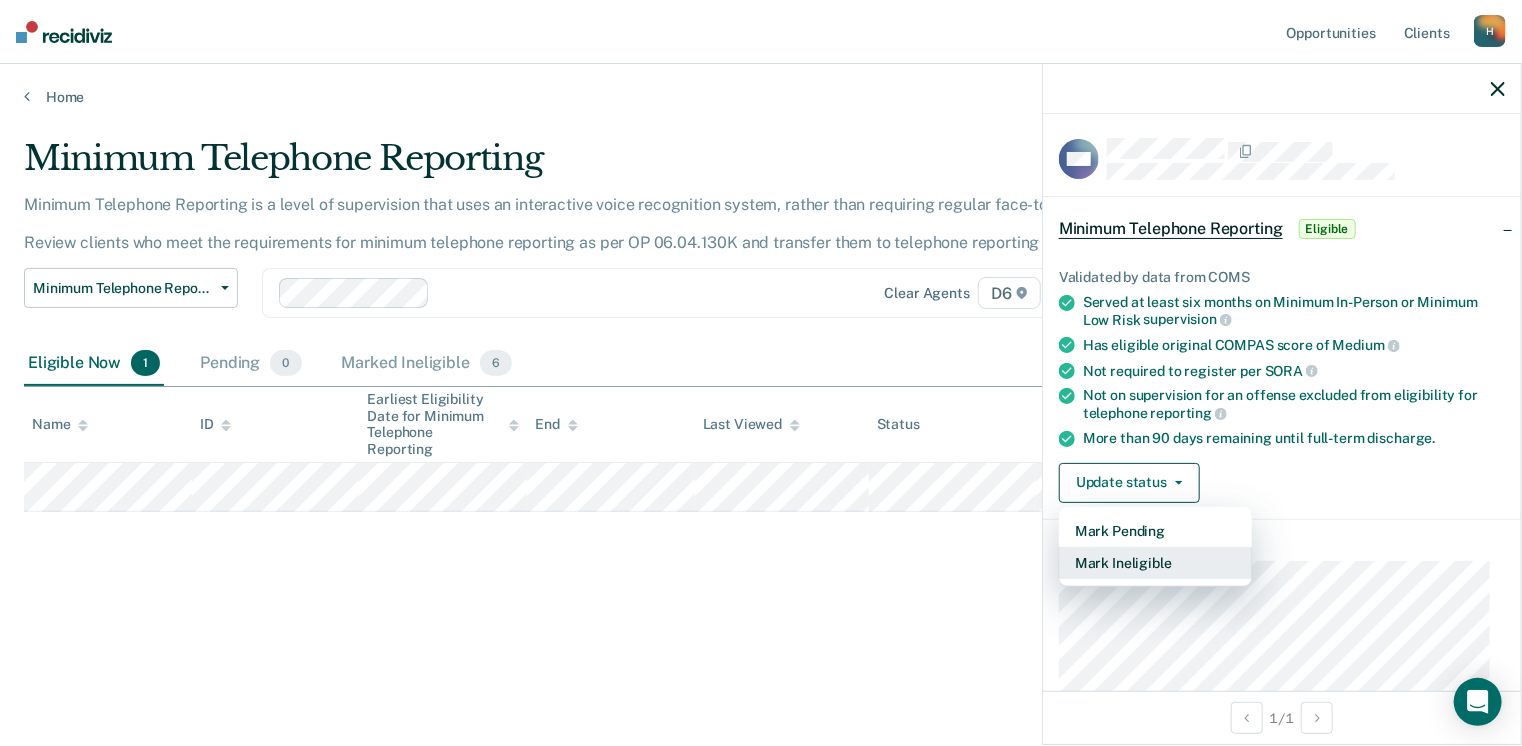 click on "Mark Ineligible" at bounding box center [1155, 563] 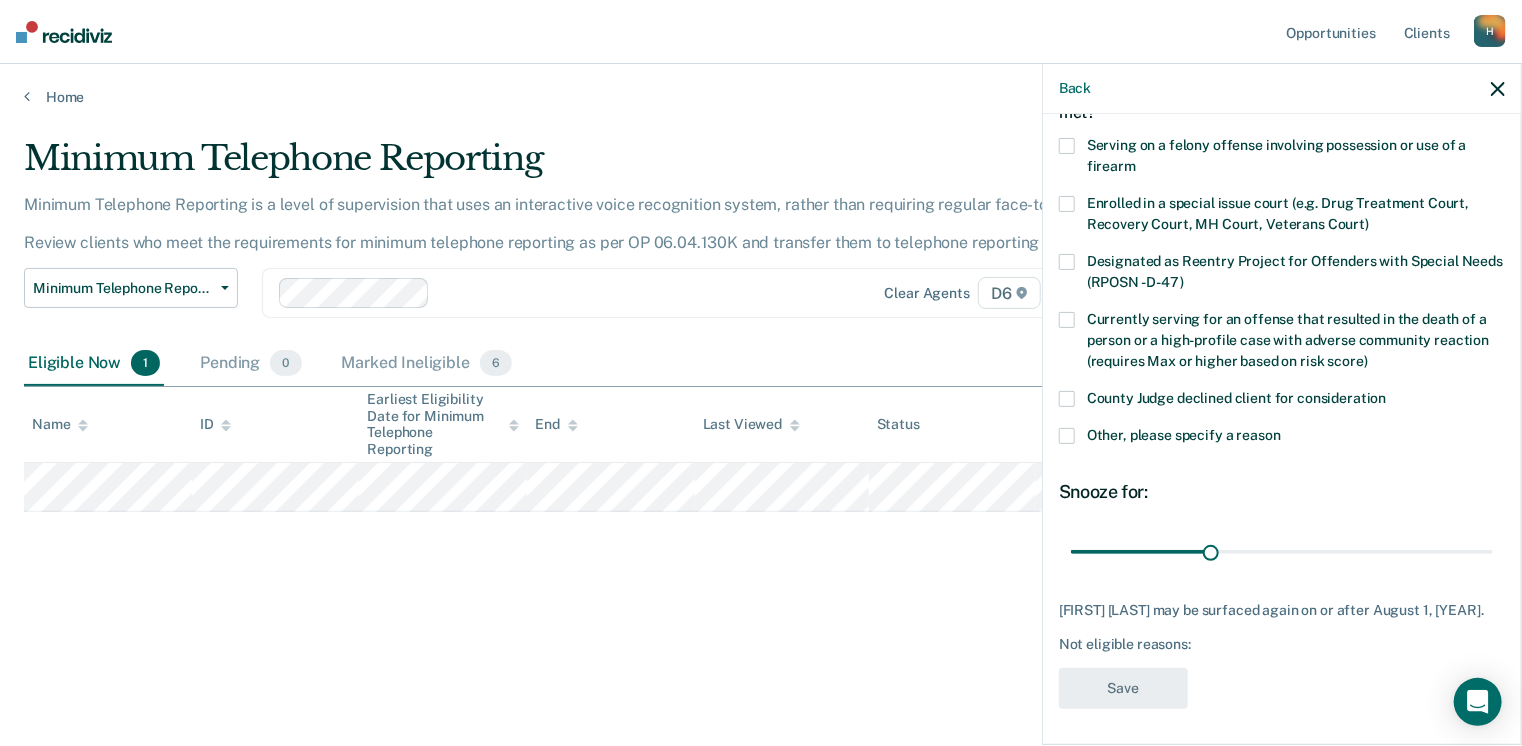 scroll, scrollTop: 129, scrollLeft: 0, axis: vertical 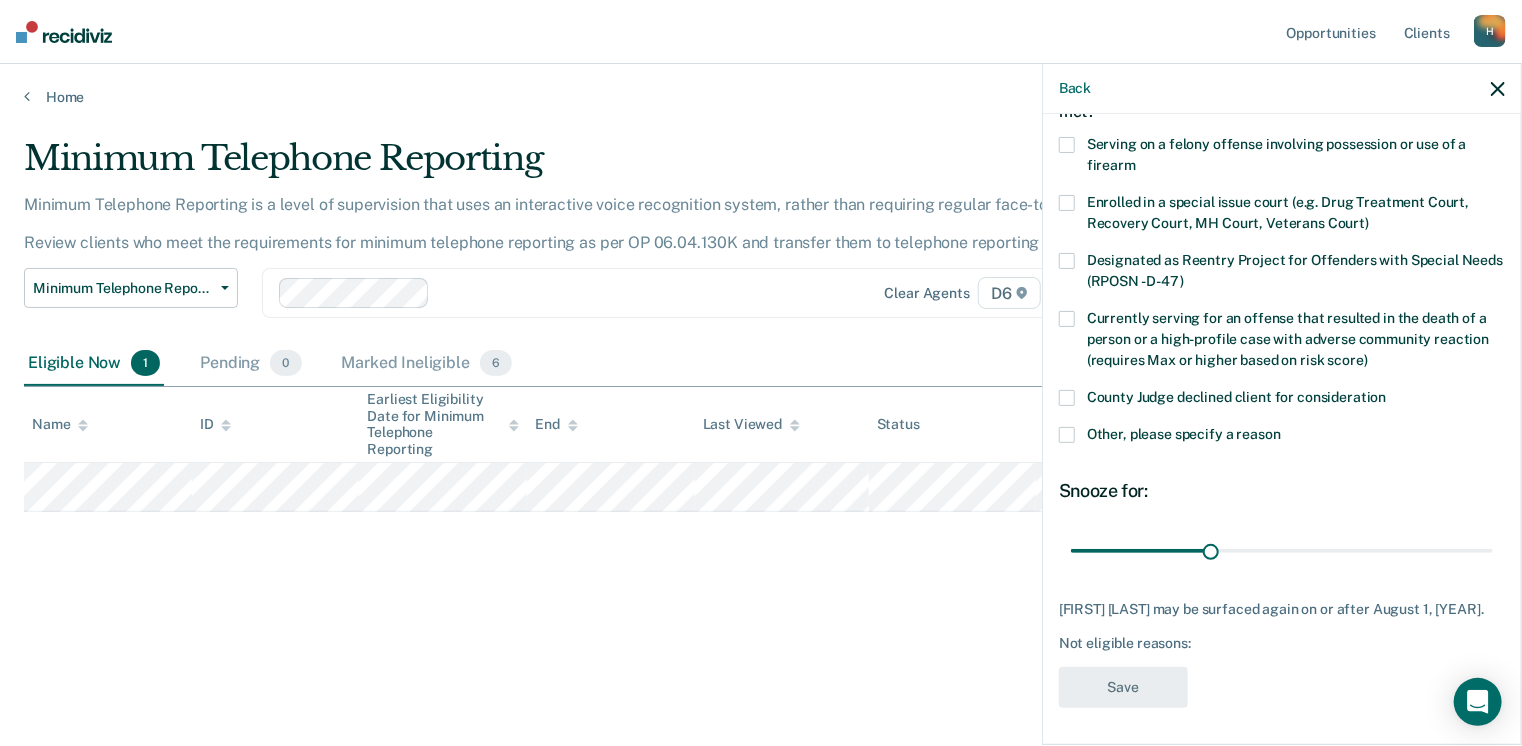 click at bounding box center [1067, 435] 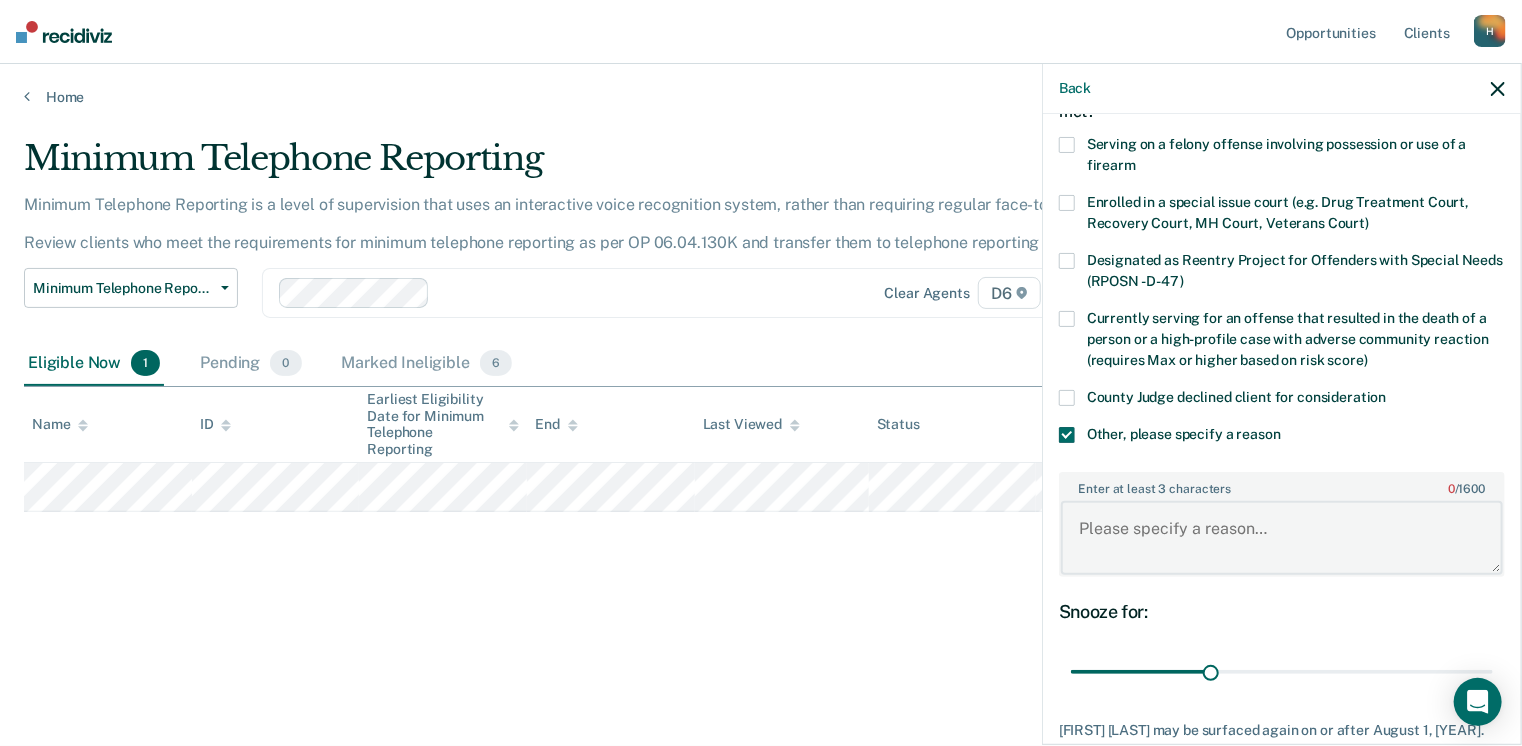 click on "Enter at least 3 characters 0  /  1600" at bounding box center [1282, 538] 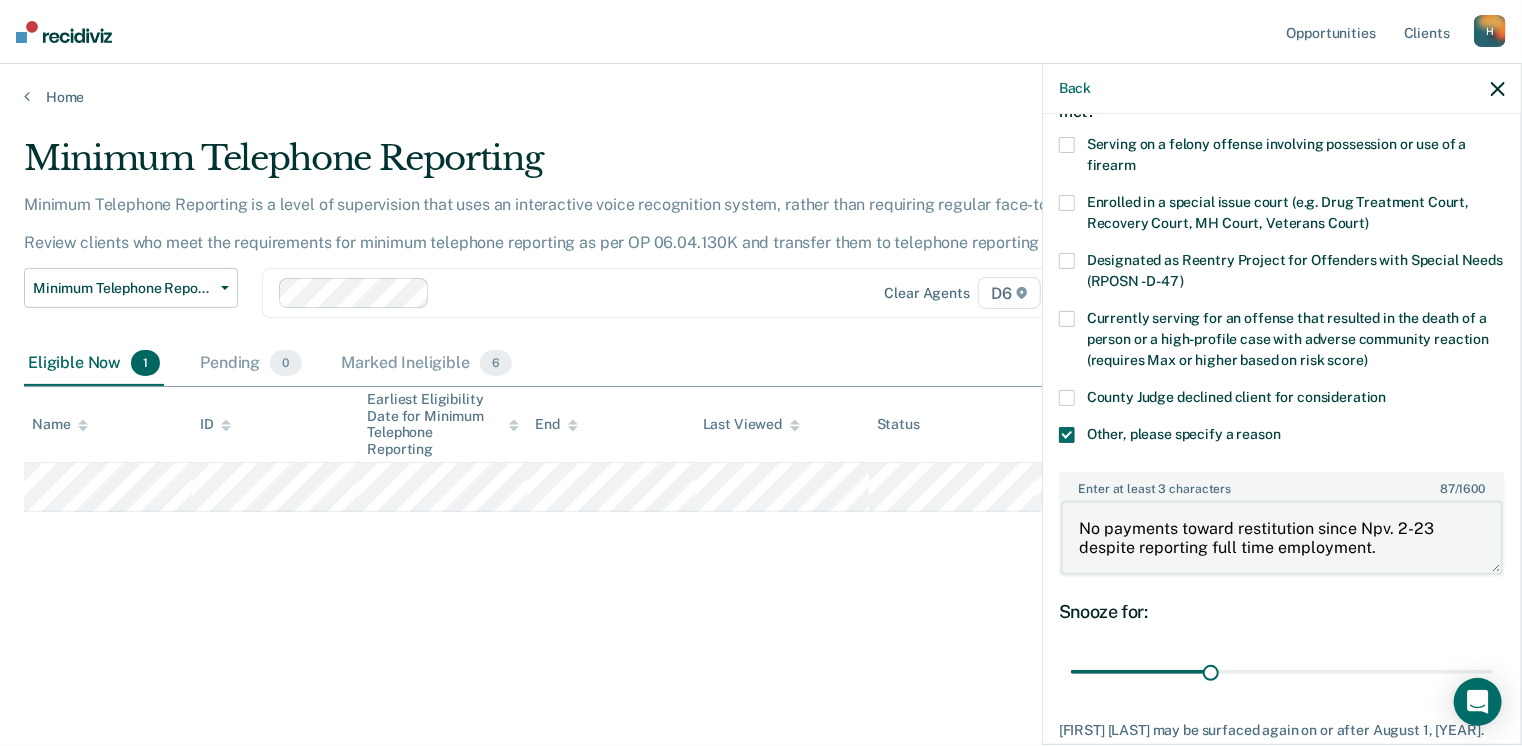 drag, startPoint x: 1382, startPoint y: 525, endPoint x: 1370, endPoint y: 525, distance: 12 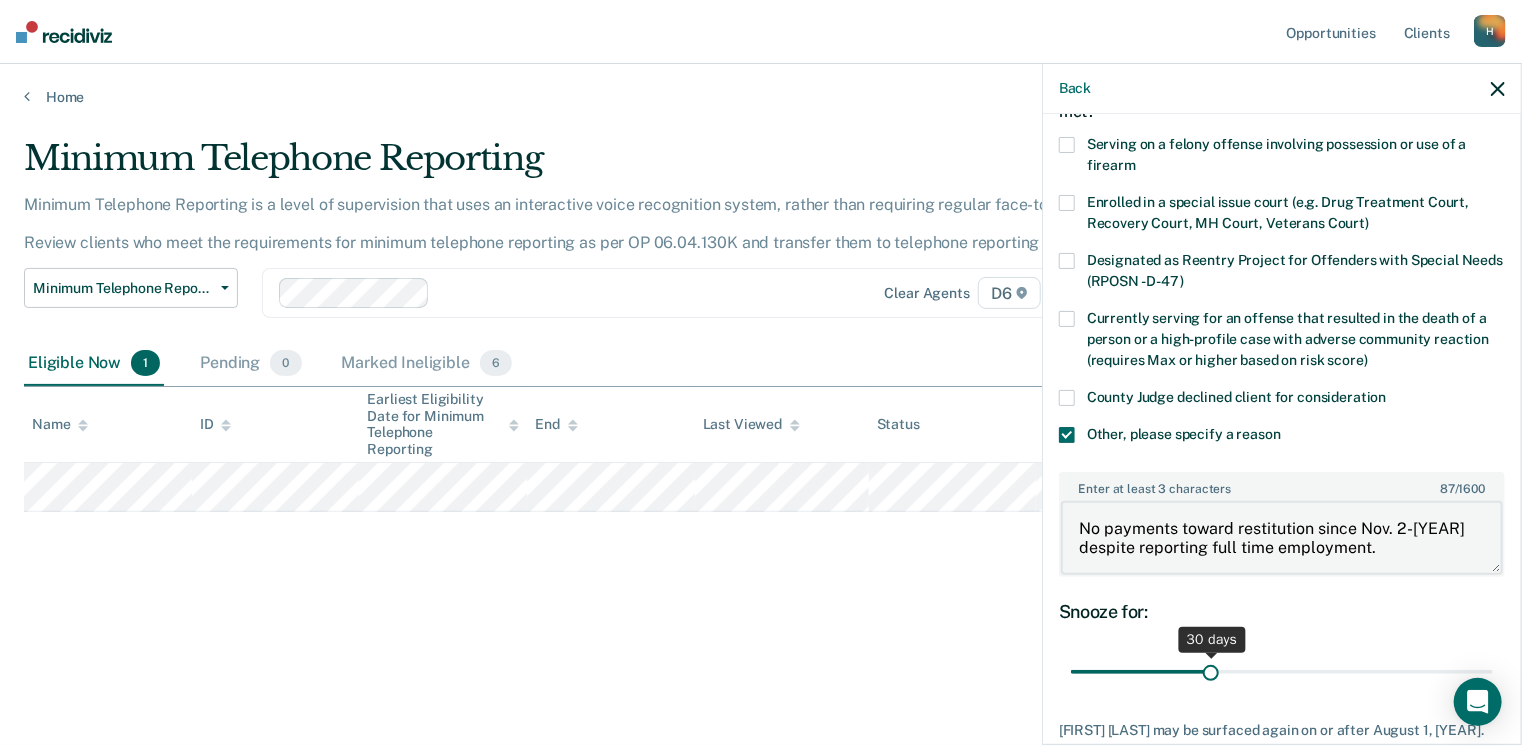 type on "No payments toward restitution since Nov. 2-[YEAR] despite reporting full time employment." 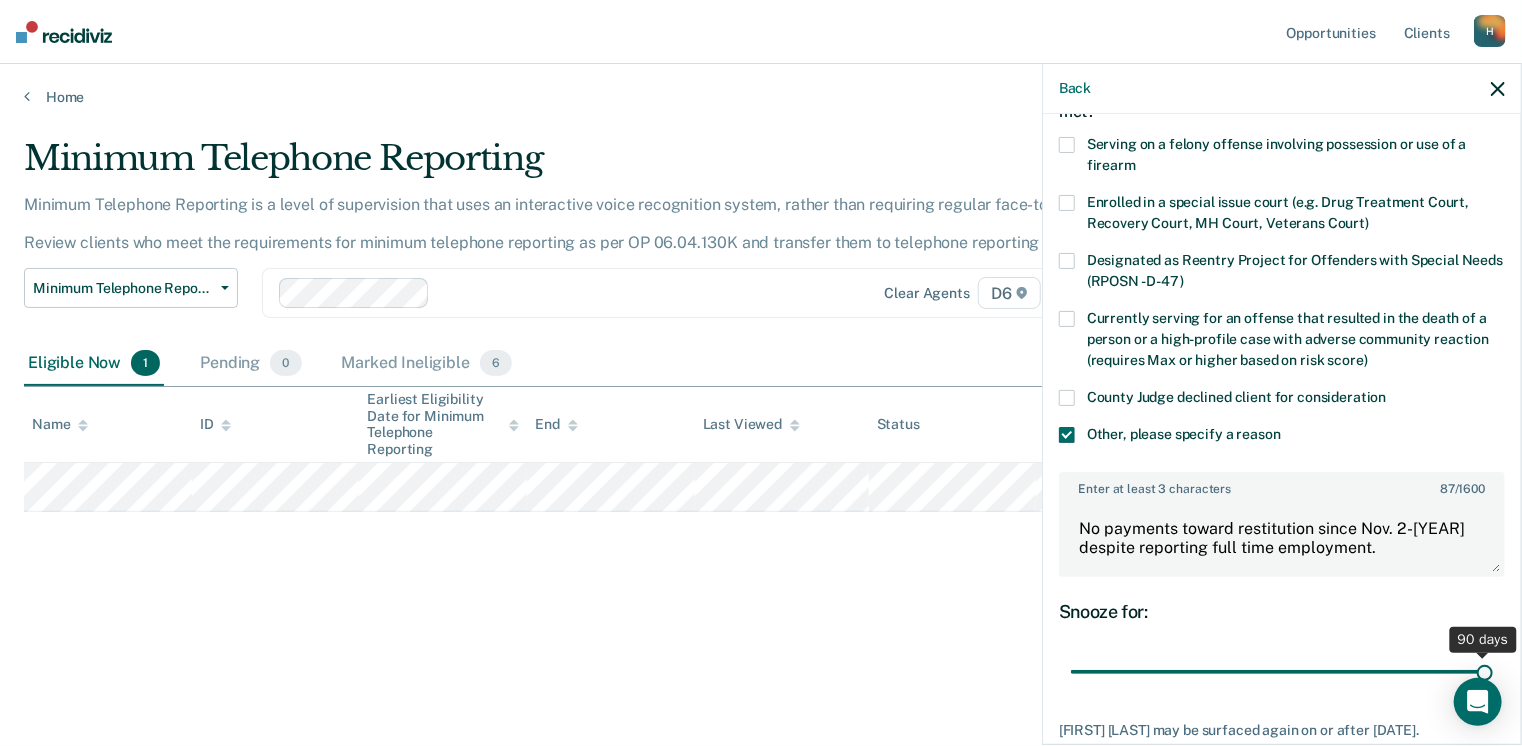 drag, startPoint x: 1200, startPoint y: 665, endPoint x: 1493, endPoint y: 641, distance: 293.9813 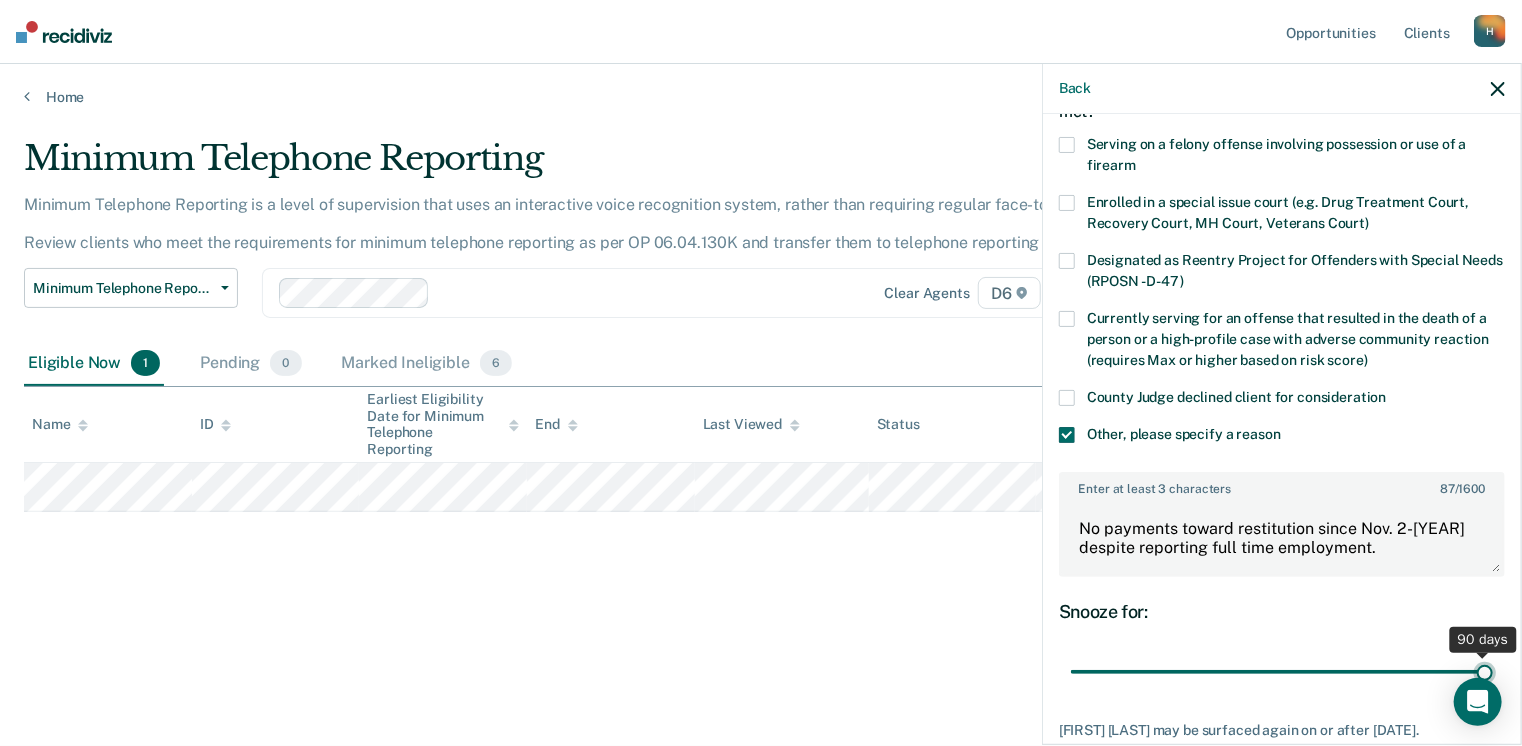 type on "90" 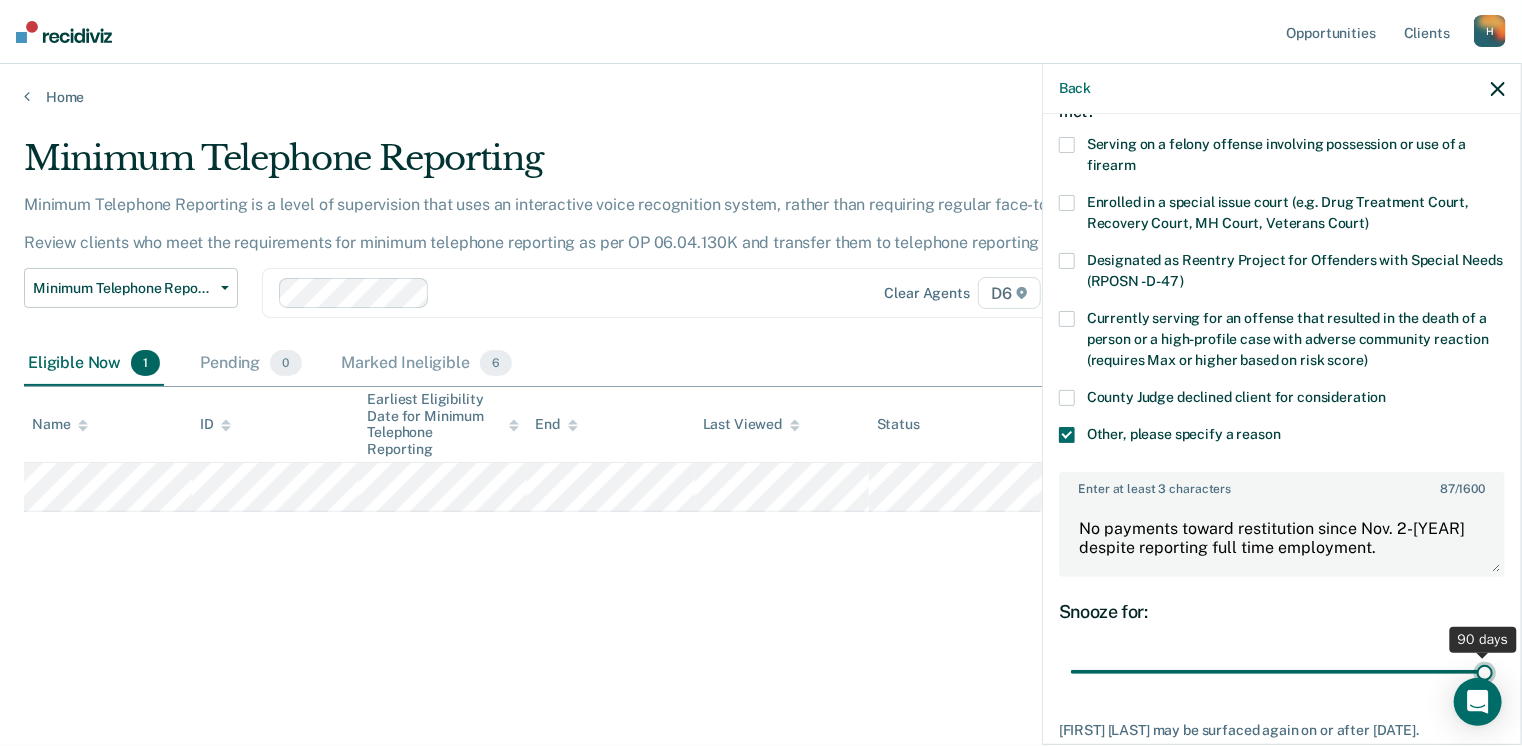 click at bounding box center (1282, 672) 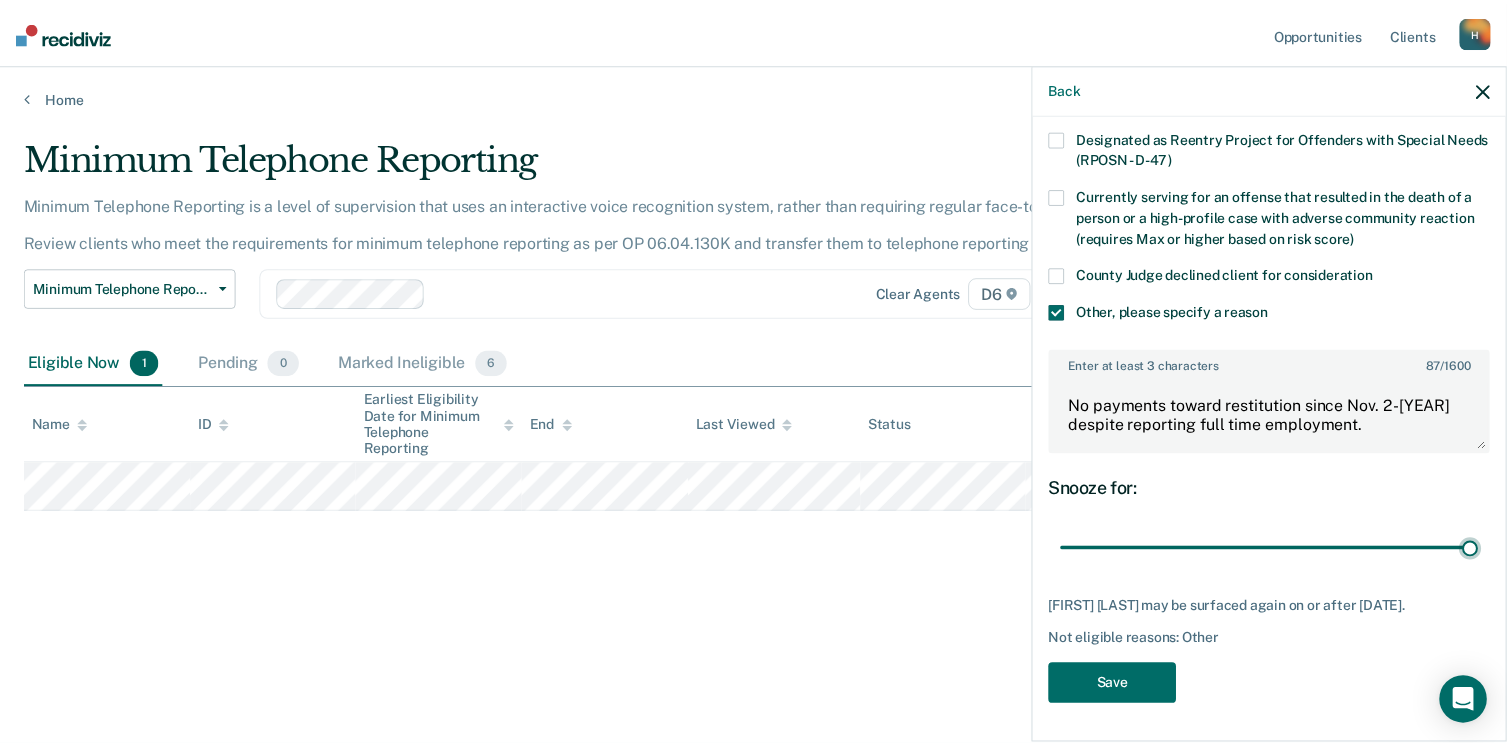 scroll, scrollTop: 265, scrollLeft: 0, axis: vertical 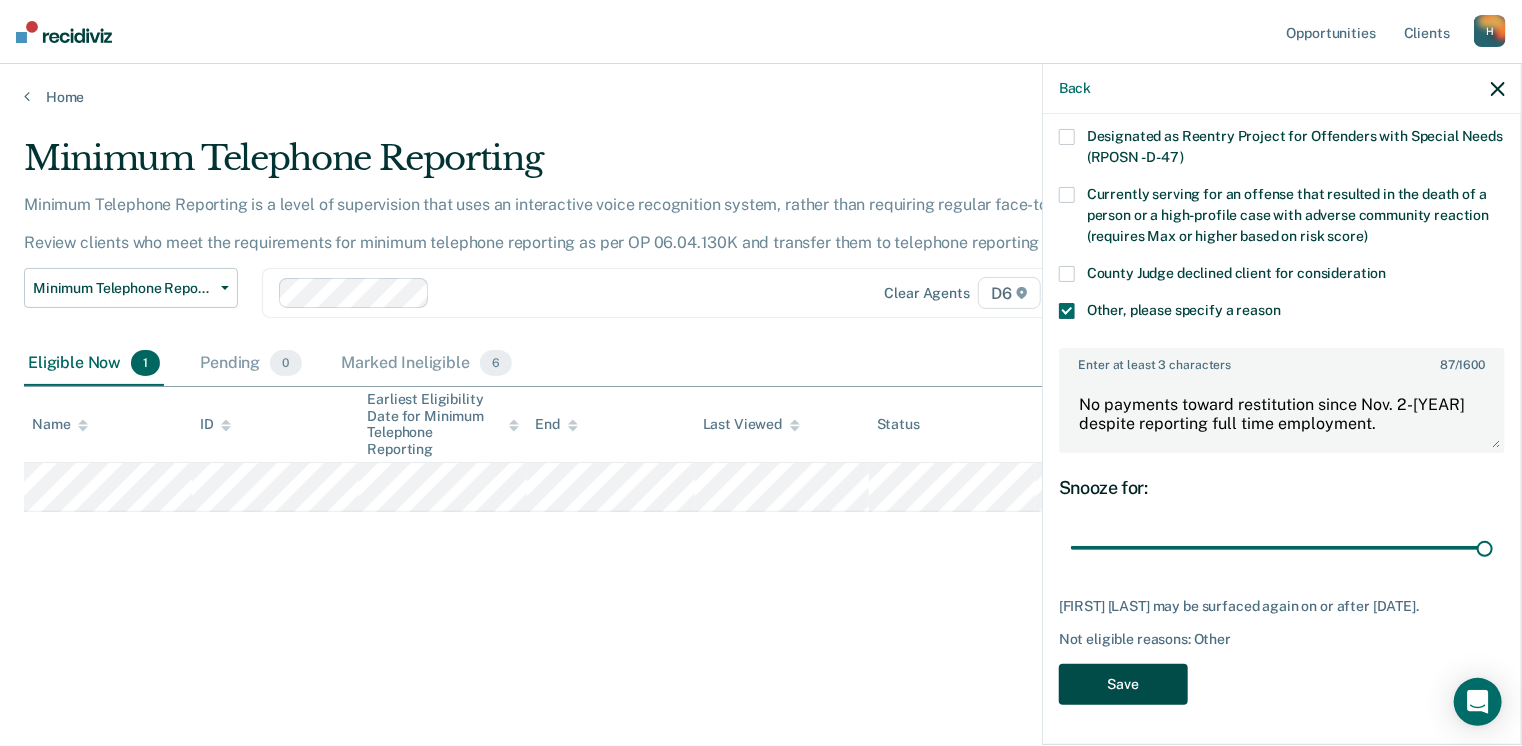 click on "Save" at bounding box center [1123, 684] 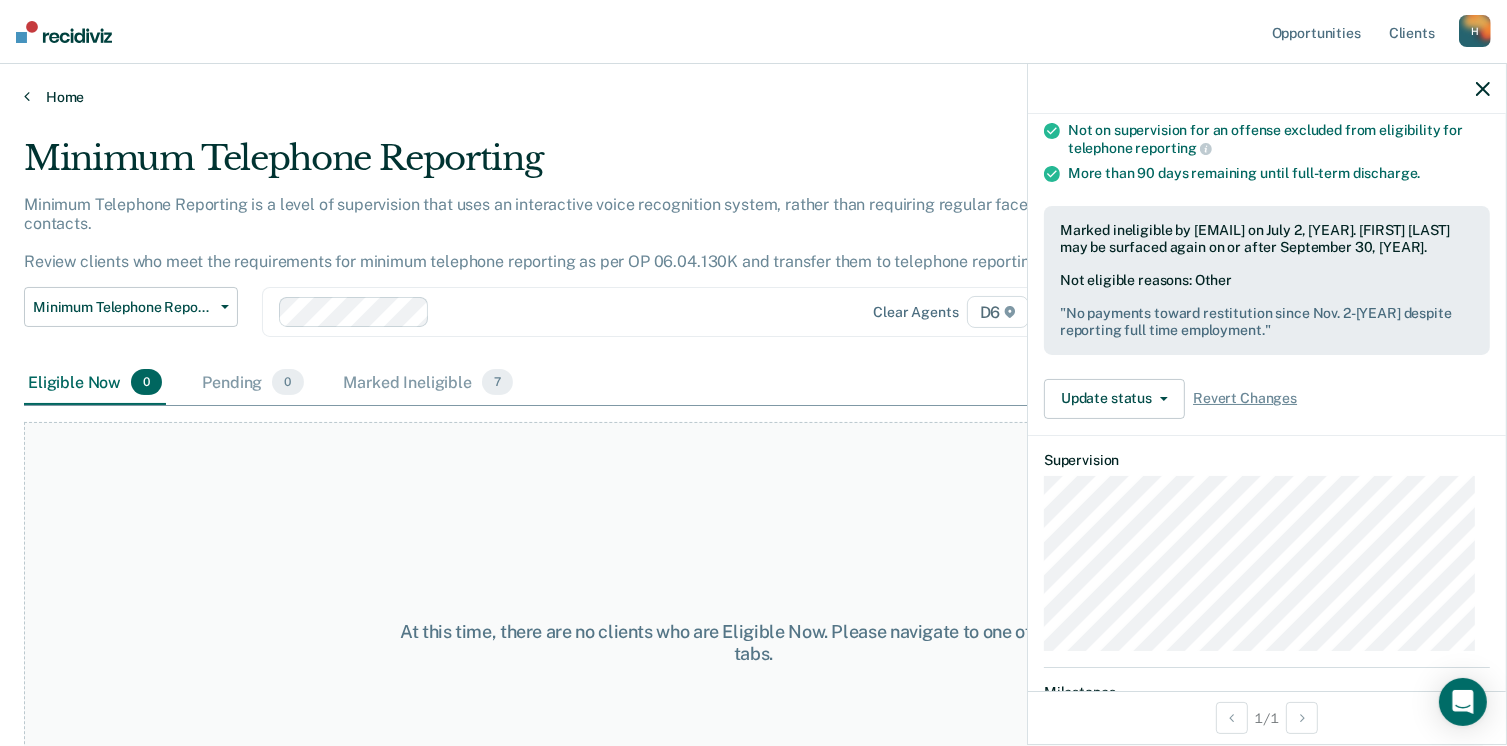 click on "Home" at bounding box center (753, 97) 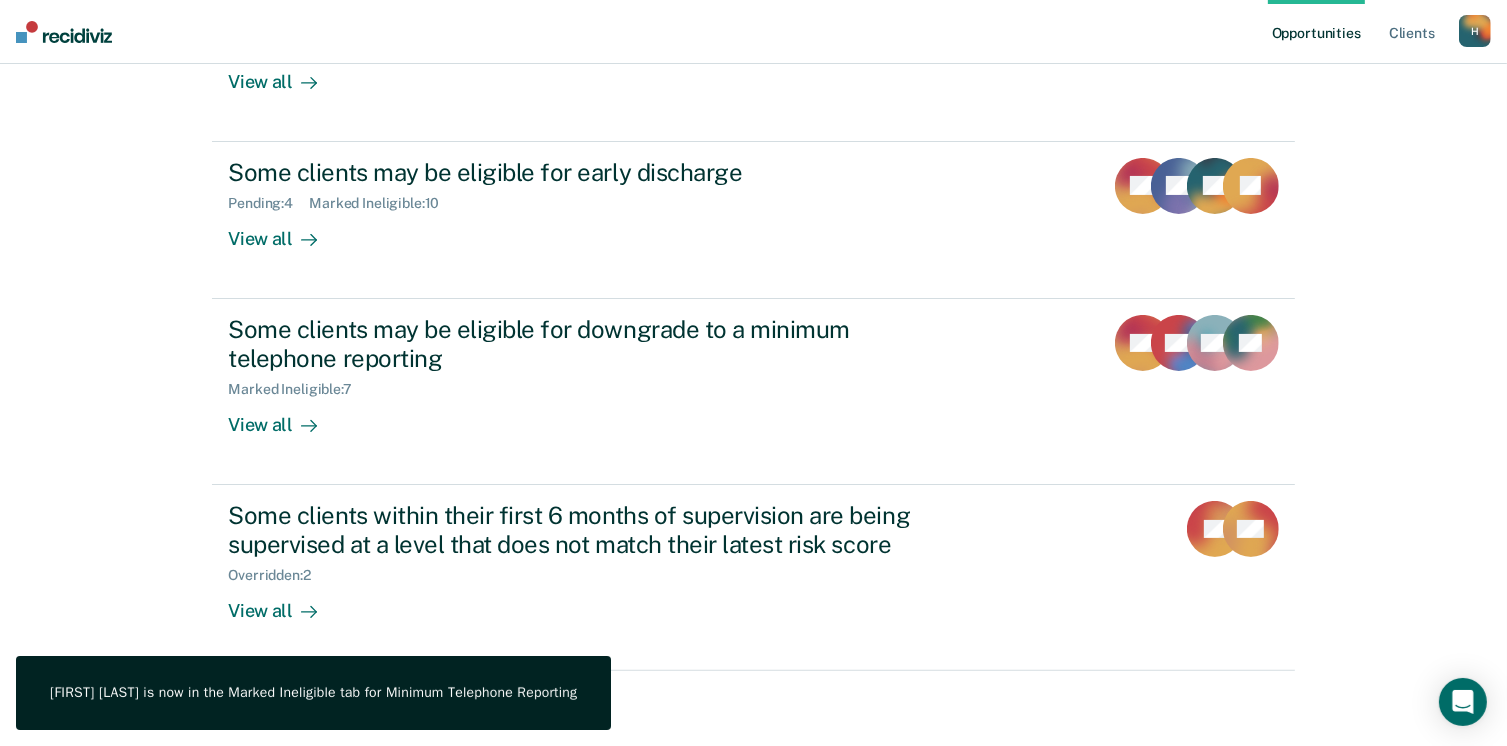 scroll, scrollTop: 319, scrollLeft: 0, axis: vertical 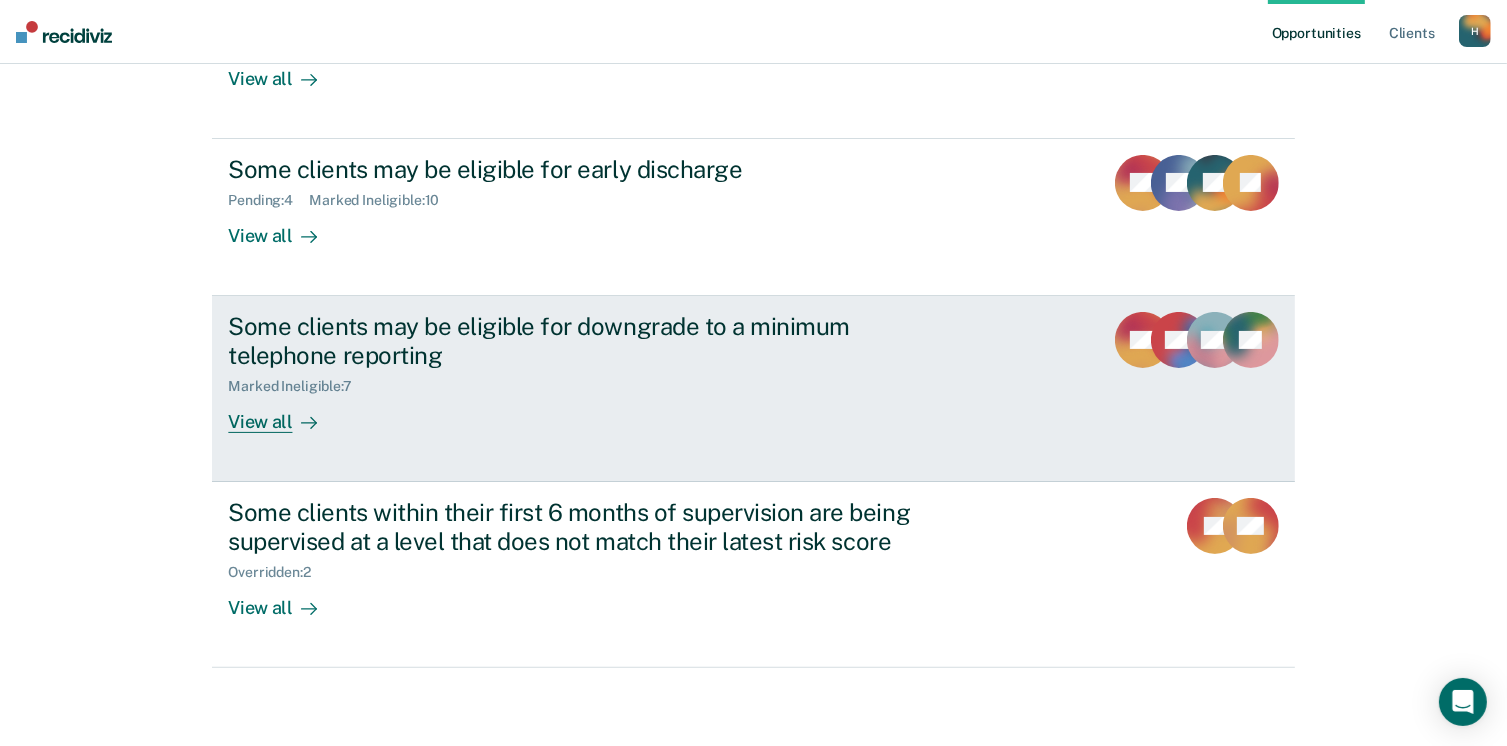 click on "View all" at bounding box center (284, 413) 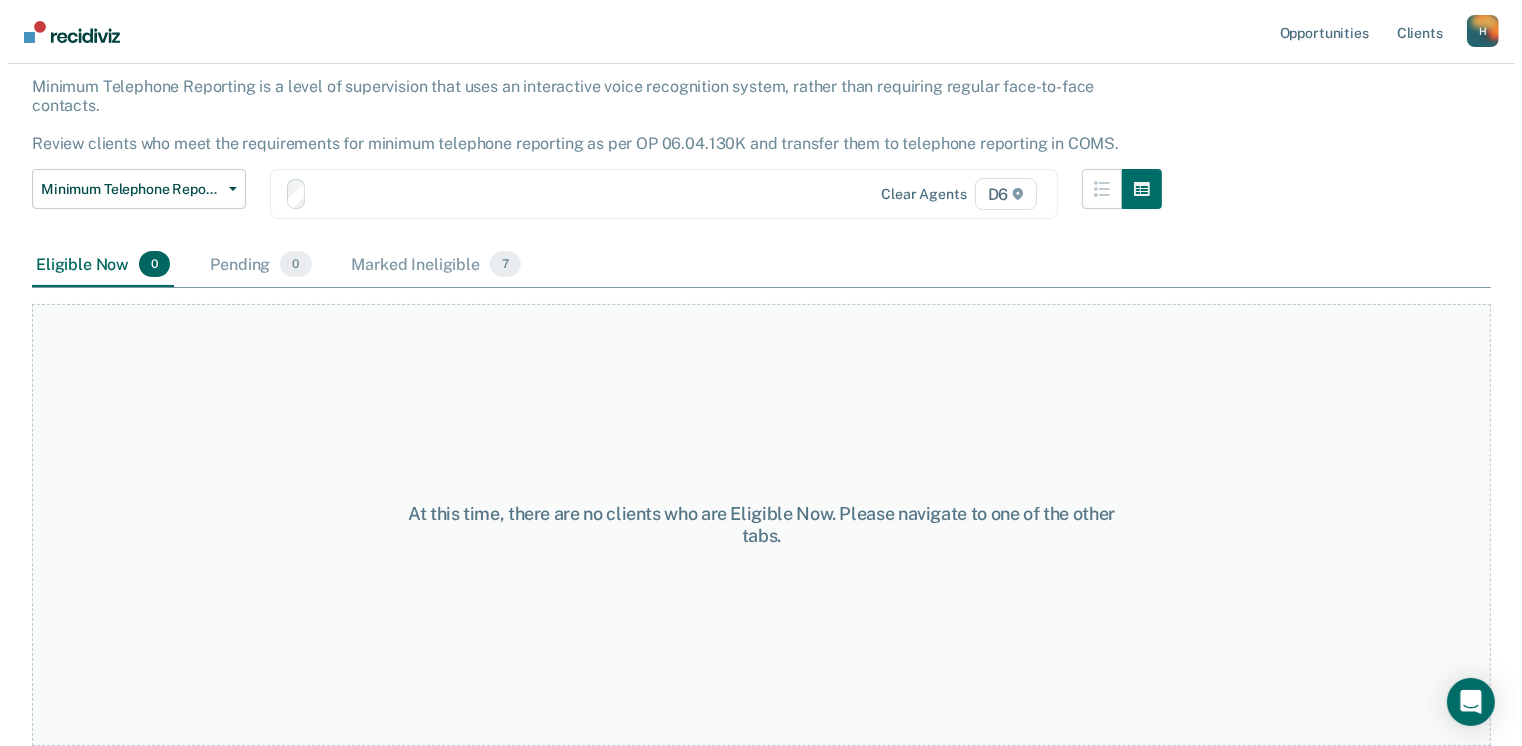 scroll, scrollTop: 0, scrollLeft: 0, axis: both 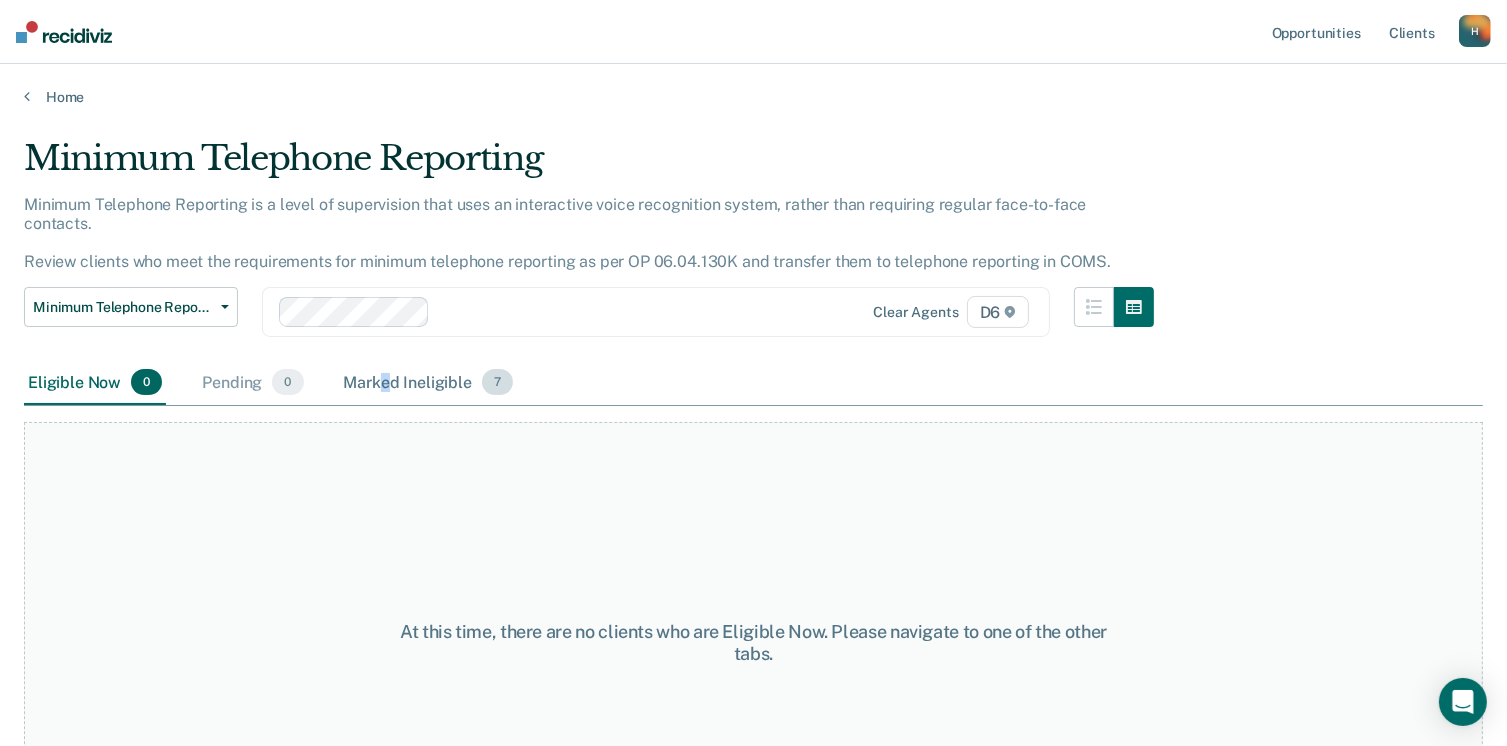 click on "Marked Ineligible 7" at bounding box center (429, 383) 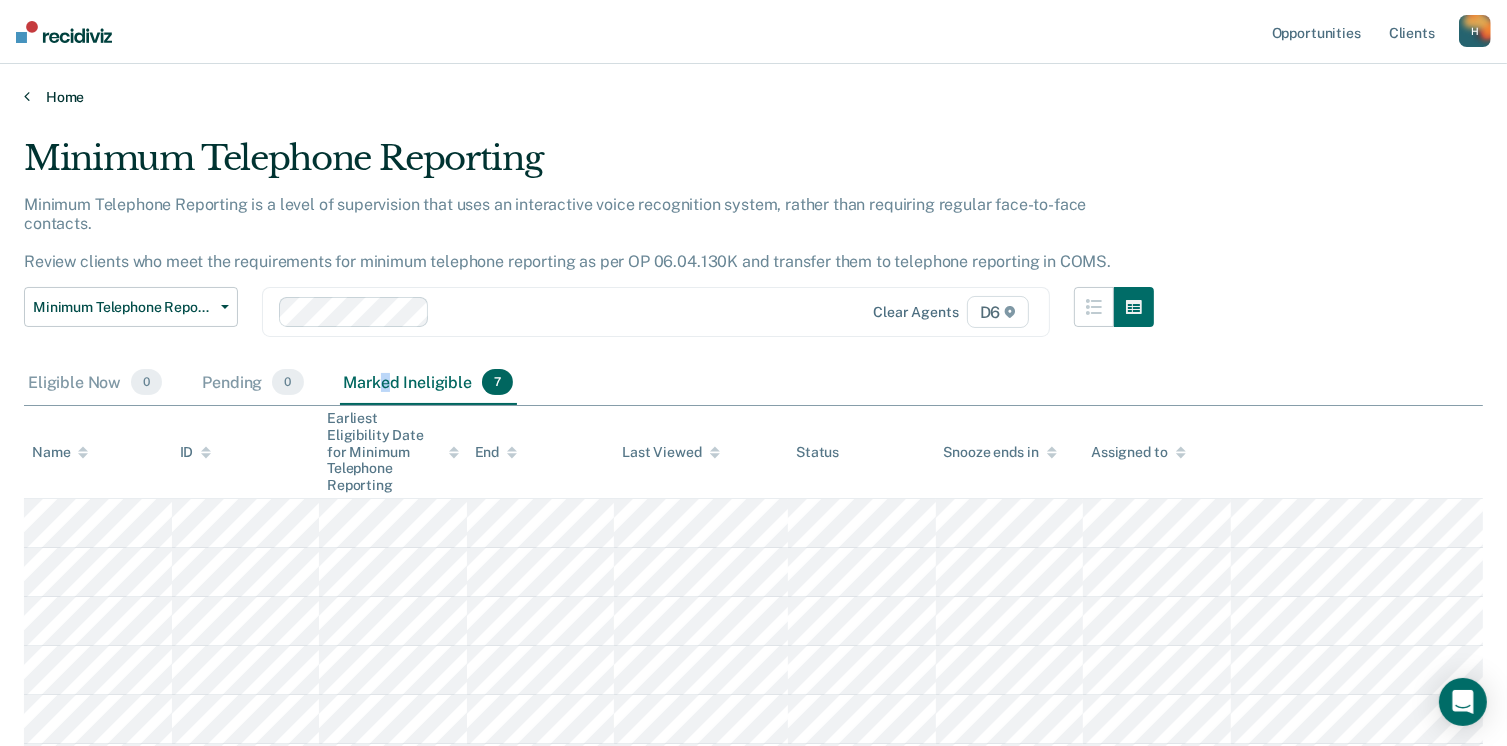 click on "Home" at bounding box center (753, 97) 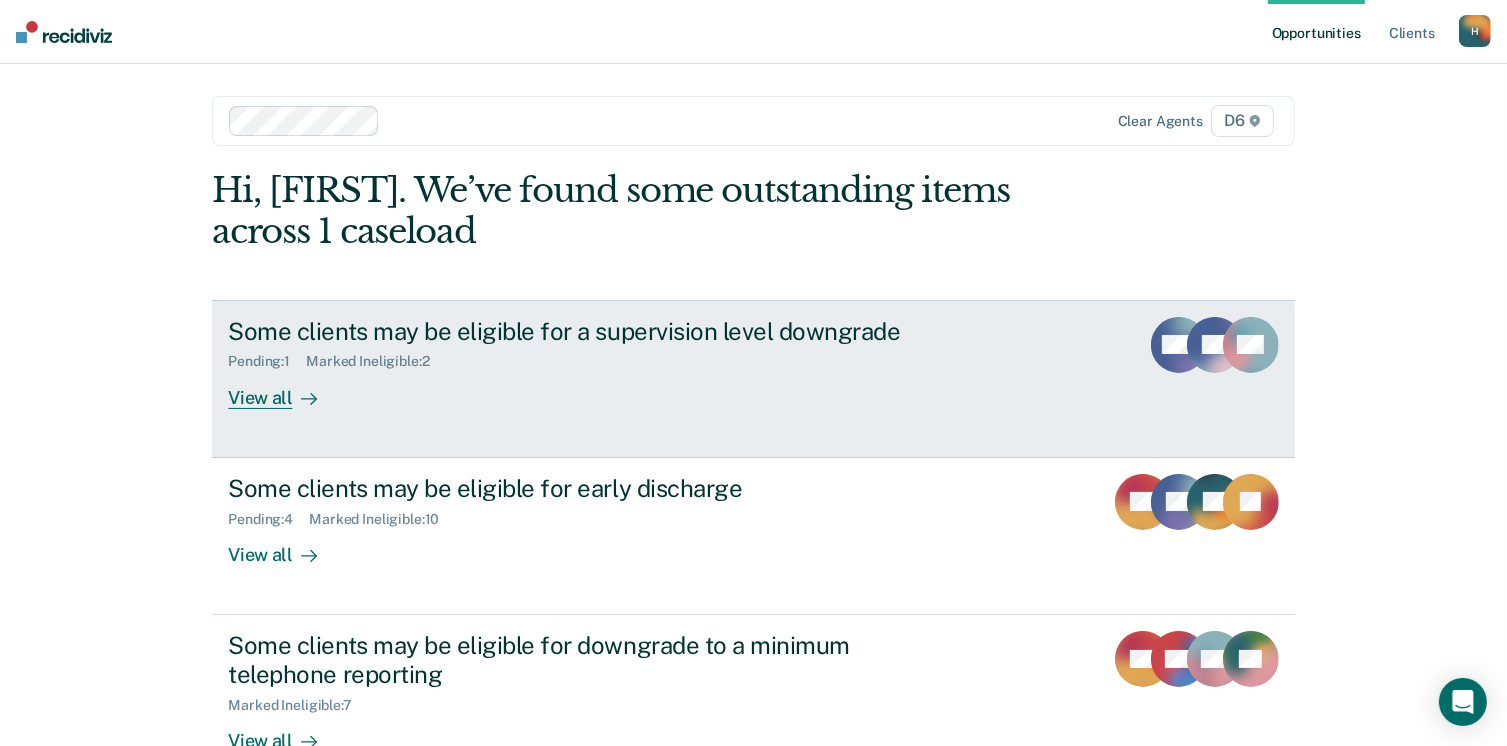 click on "View all" at bounding box center (284, 389) 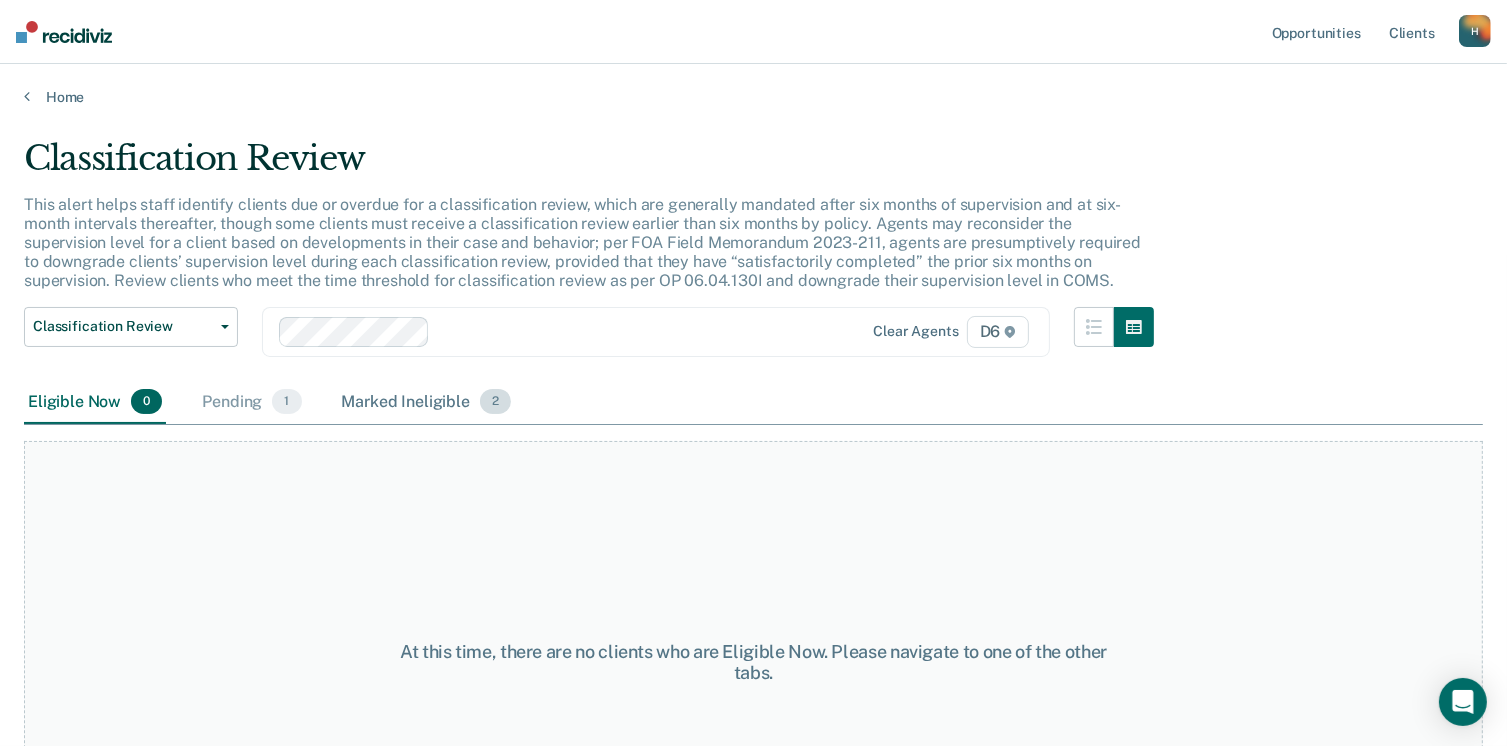 click on "Marked Ineligible 2" at bounding box center [427, 403] 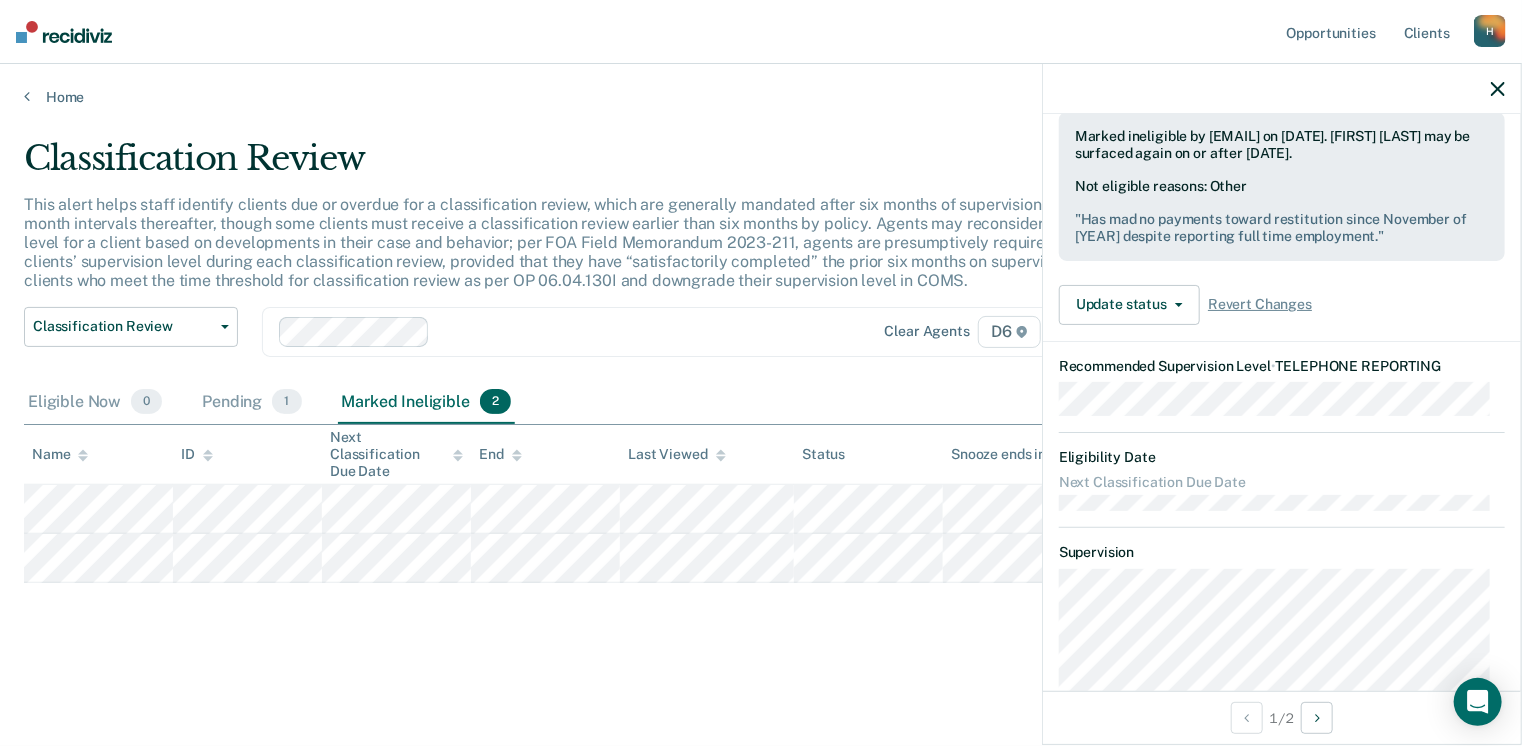 scroll, scrollTop: 300, scrollLeft: 0, axis: vertical 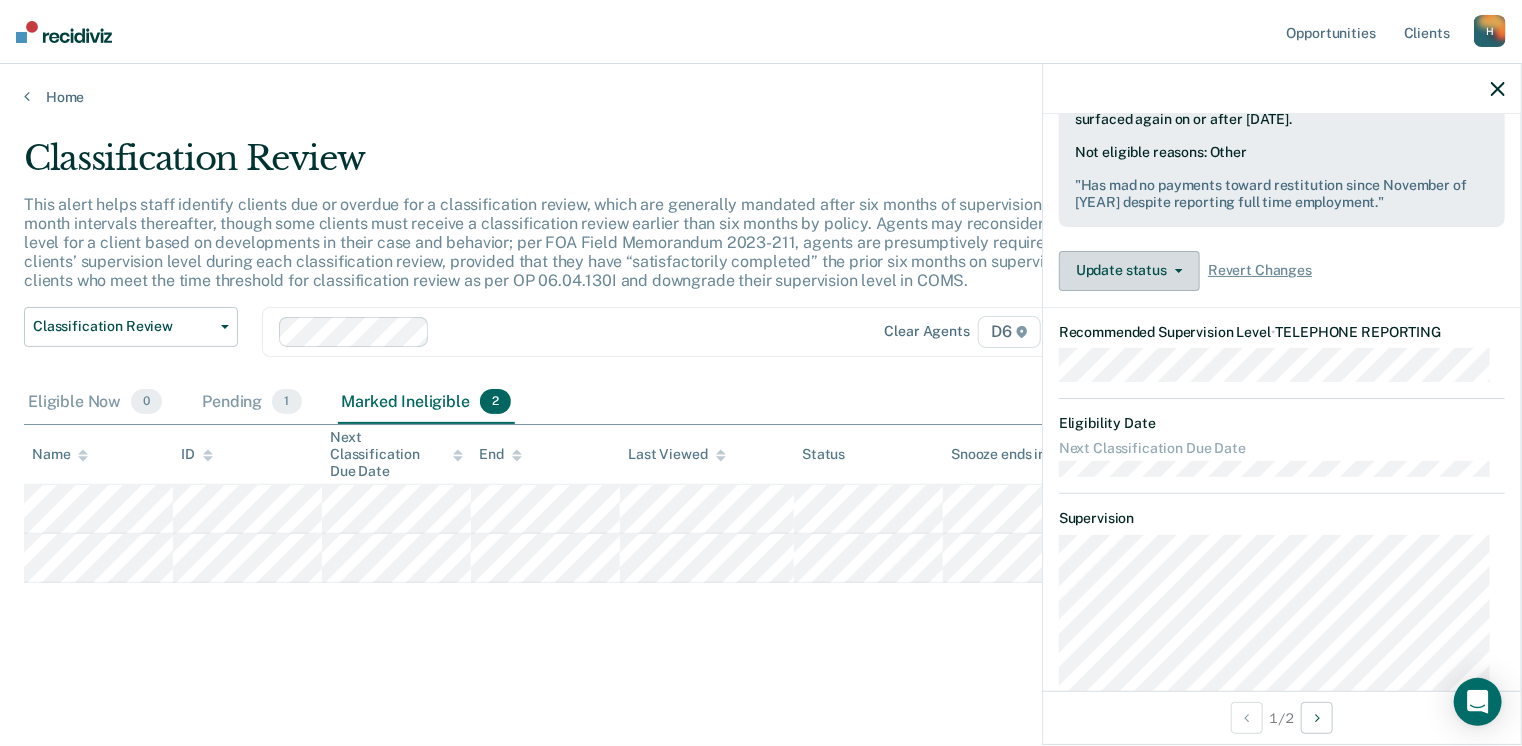click on "Update status" at bounding box center [1129, 271] 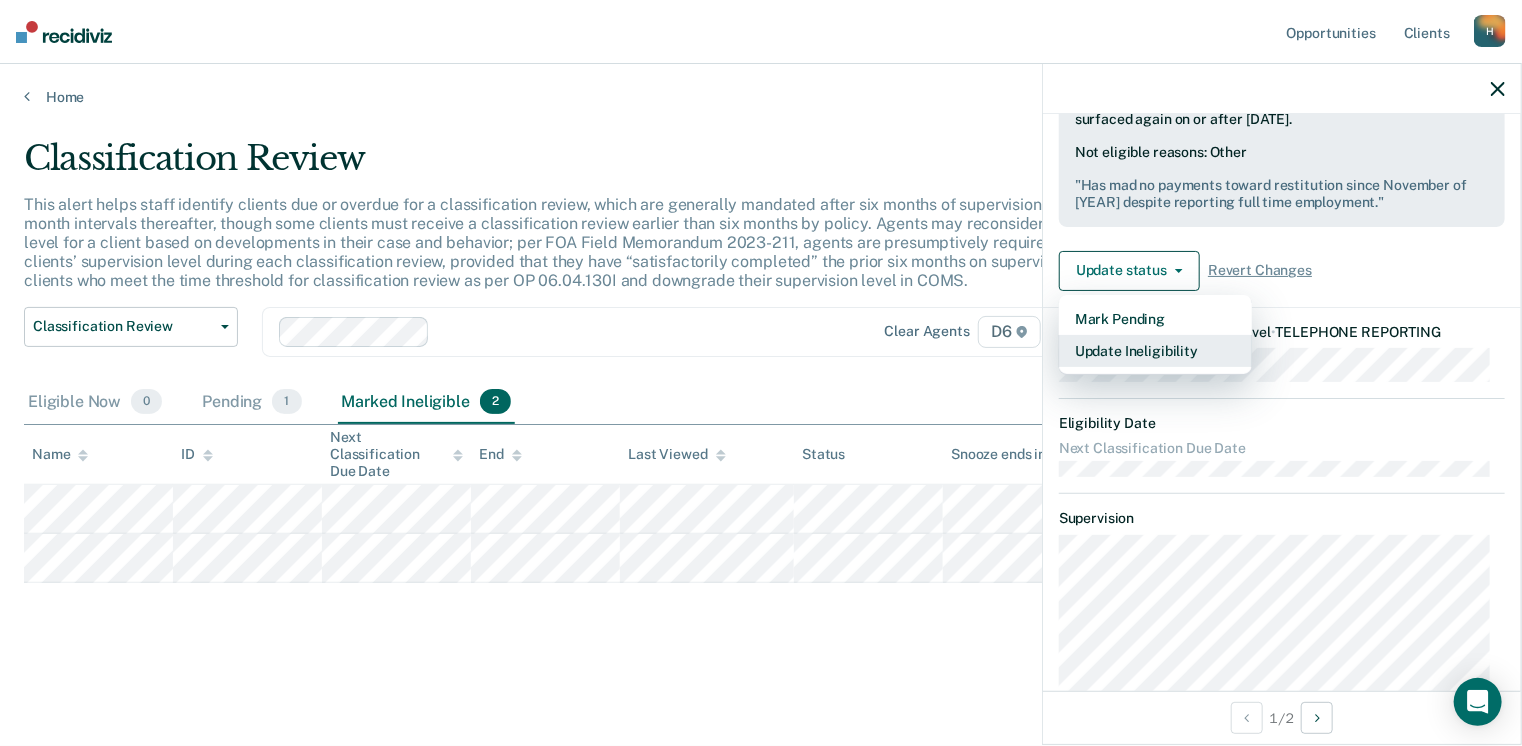 click on "Update Ineligibility" at bounding box center (1155, 351) 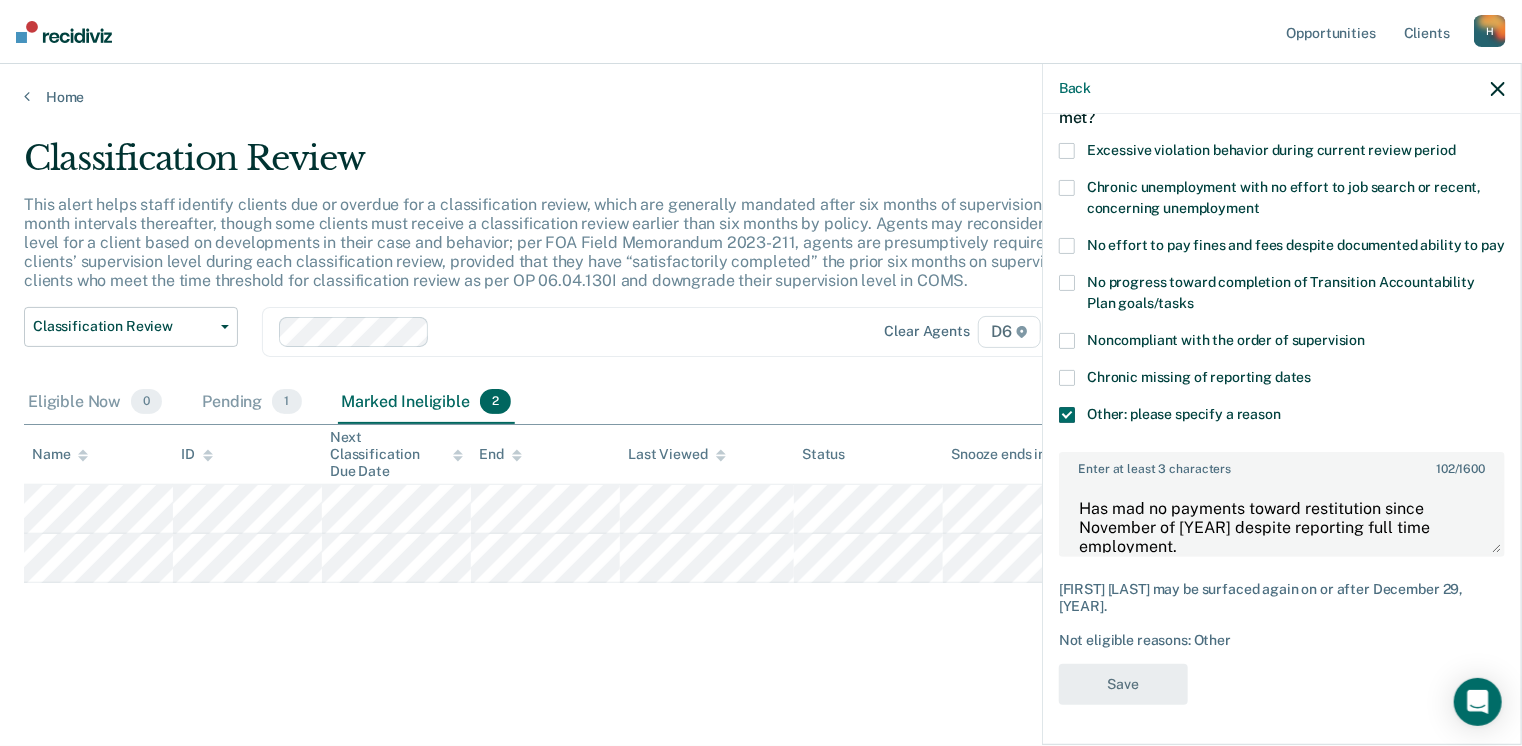 scroll, scrollTop: 140, scrollLeft: 0, axis: vertical 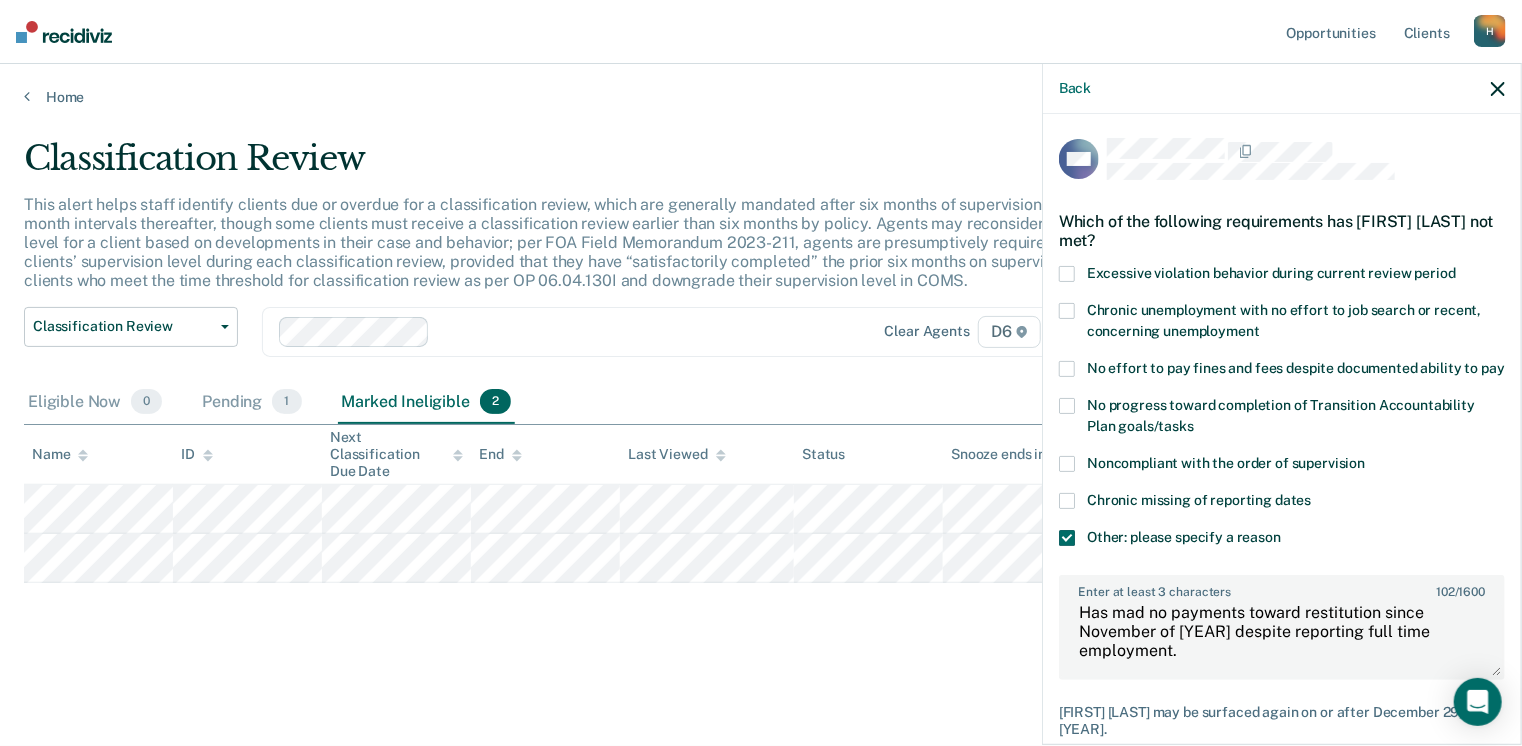 click on "Home" at bounding box center (761, 85) 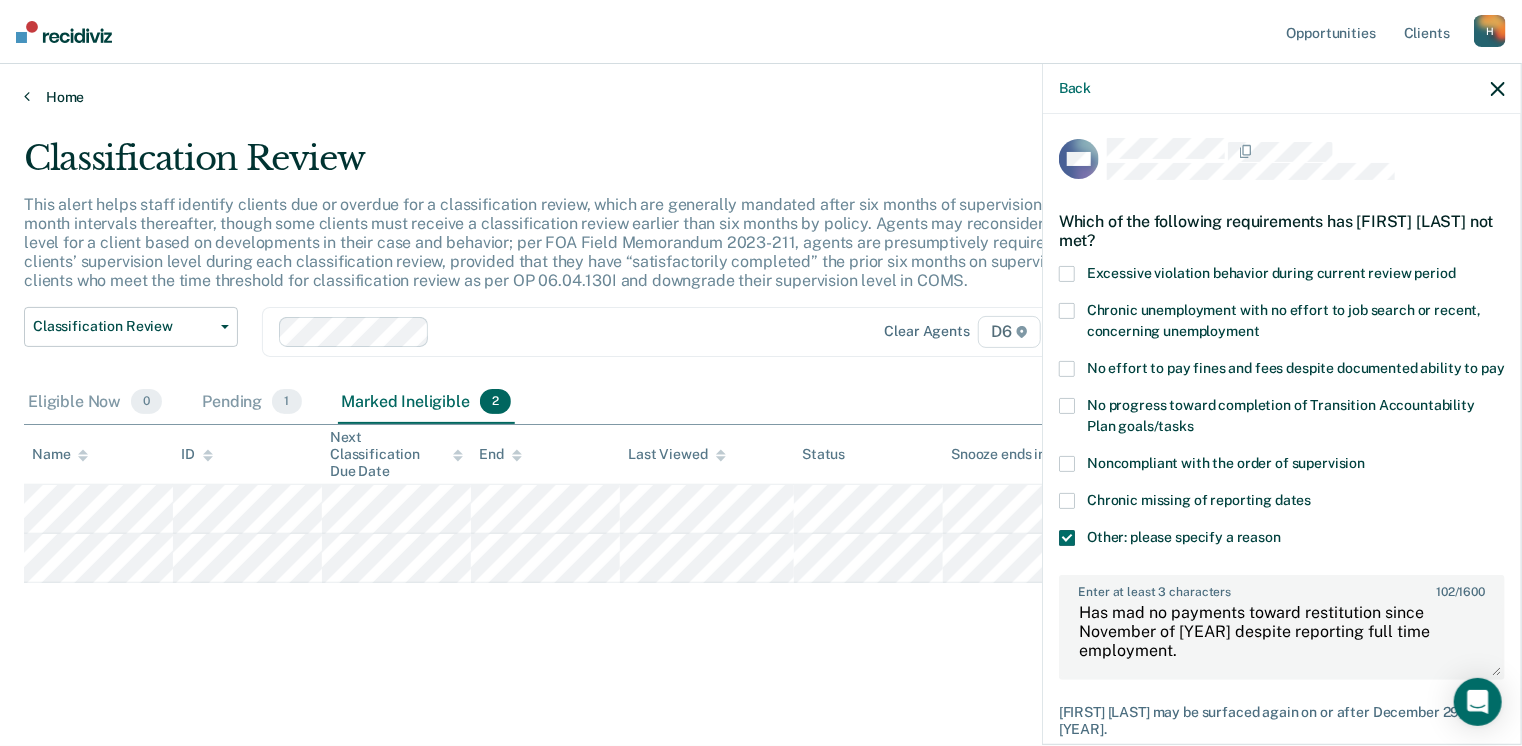 click on "Home" at bounding box center [761, 97] 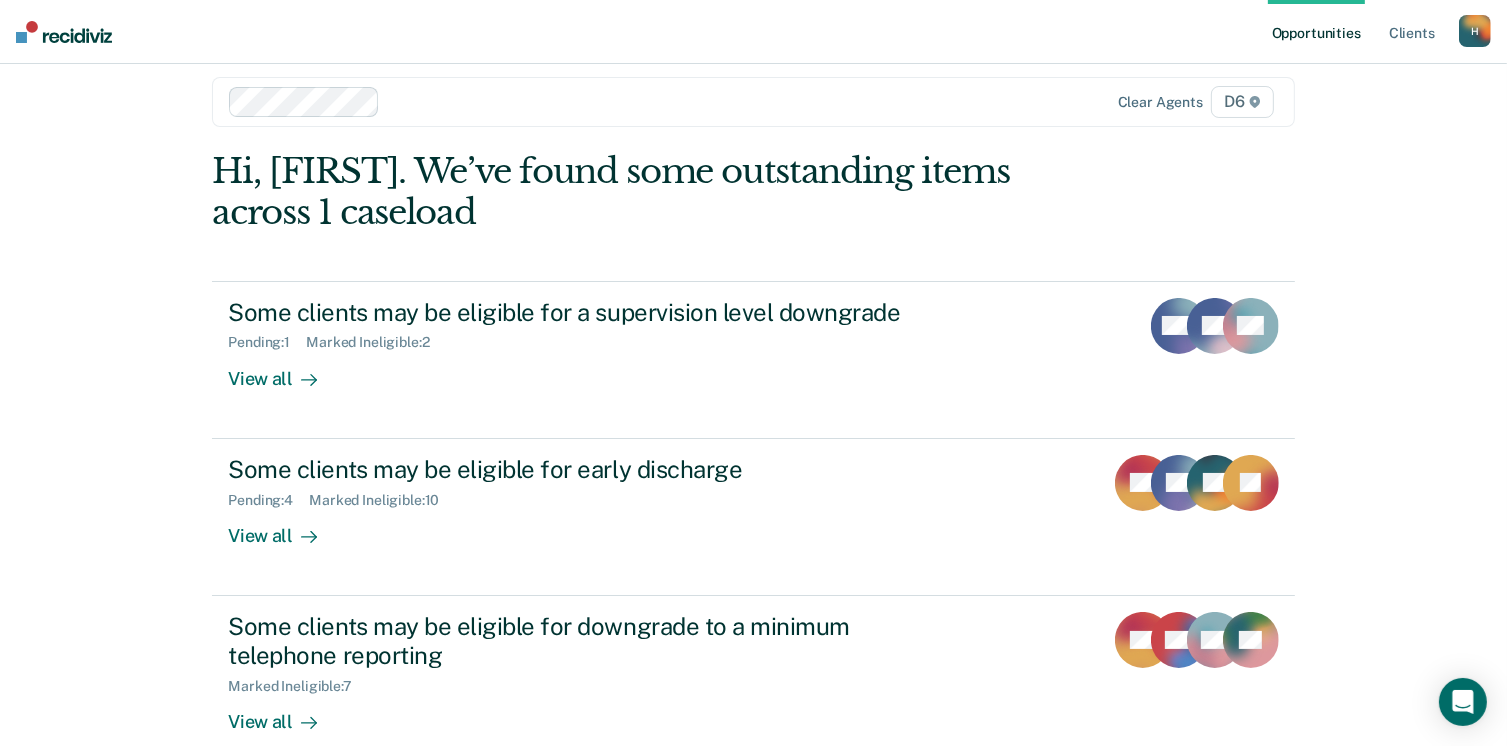 scroll, scrollTop: 0, scrollLeft: 0, axis: both 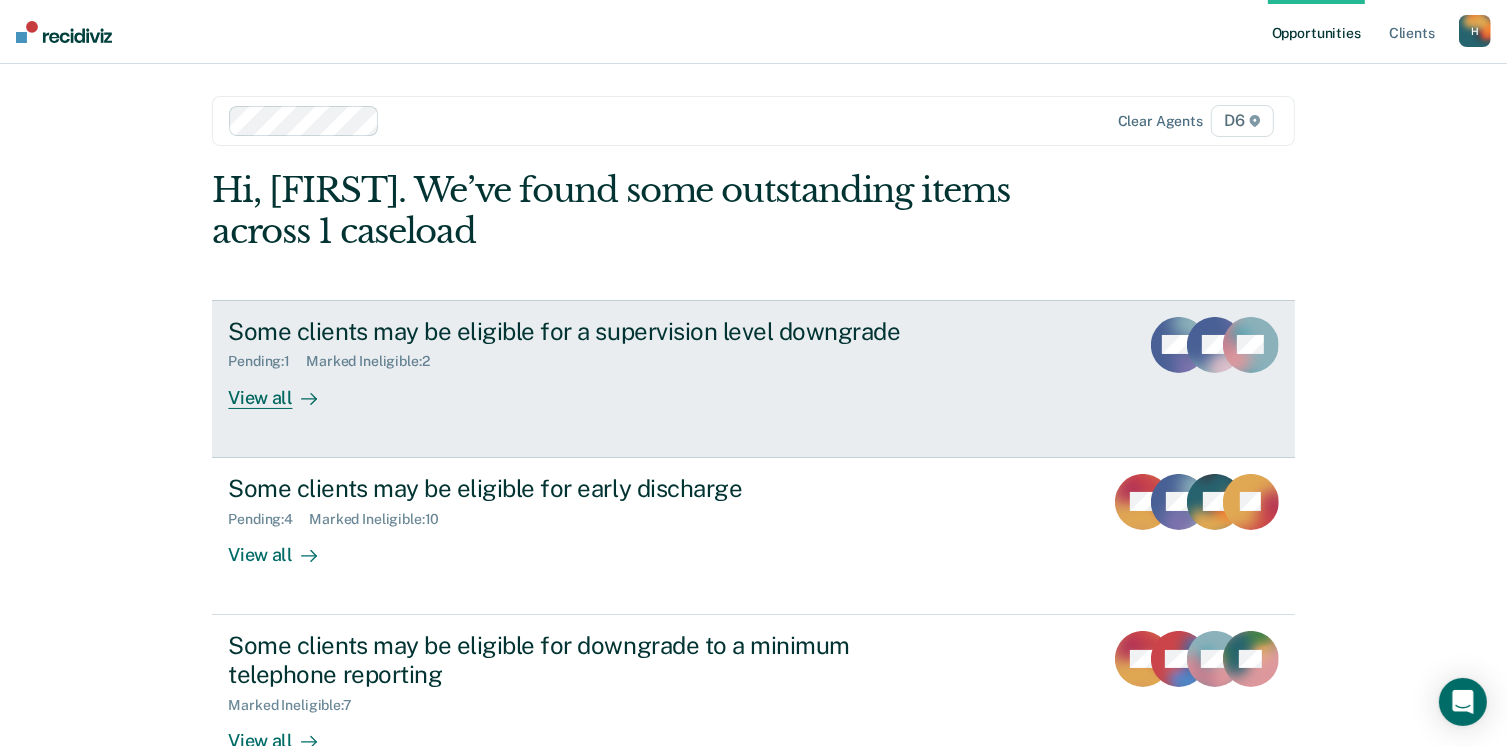 click on "View all" at bounding box center (284, 389) 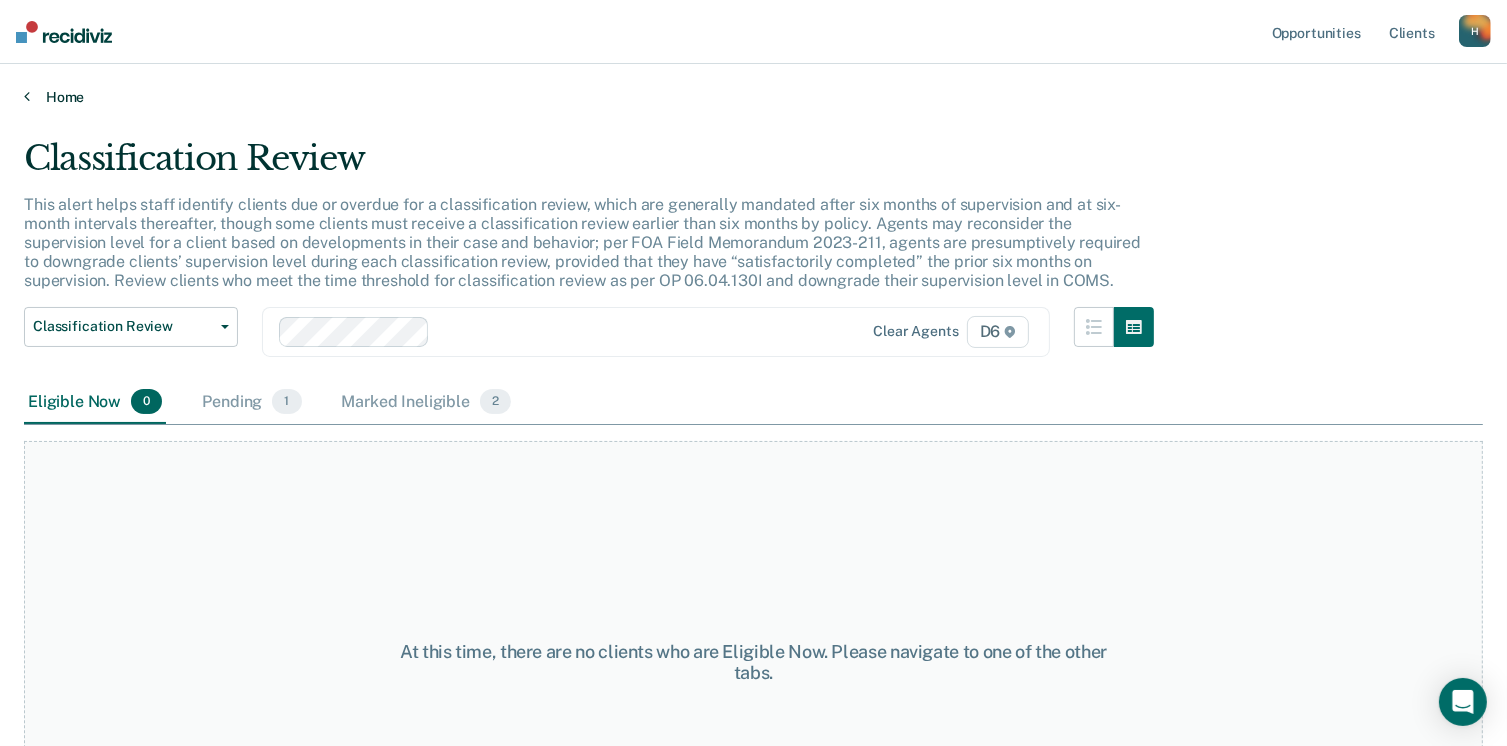click on "Home" at bounding box center [753, 97] 